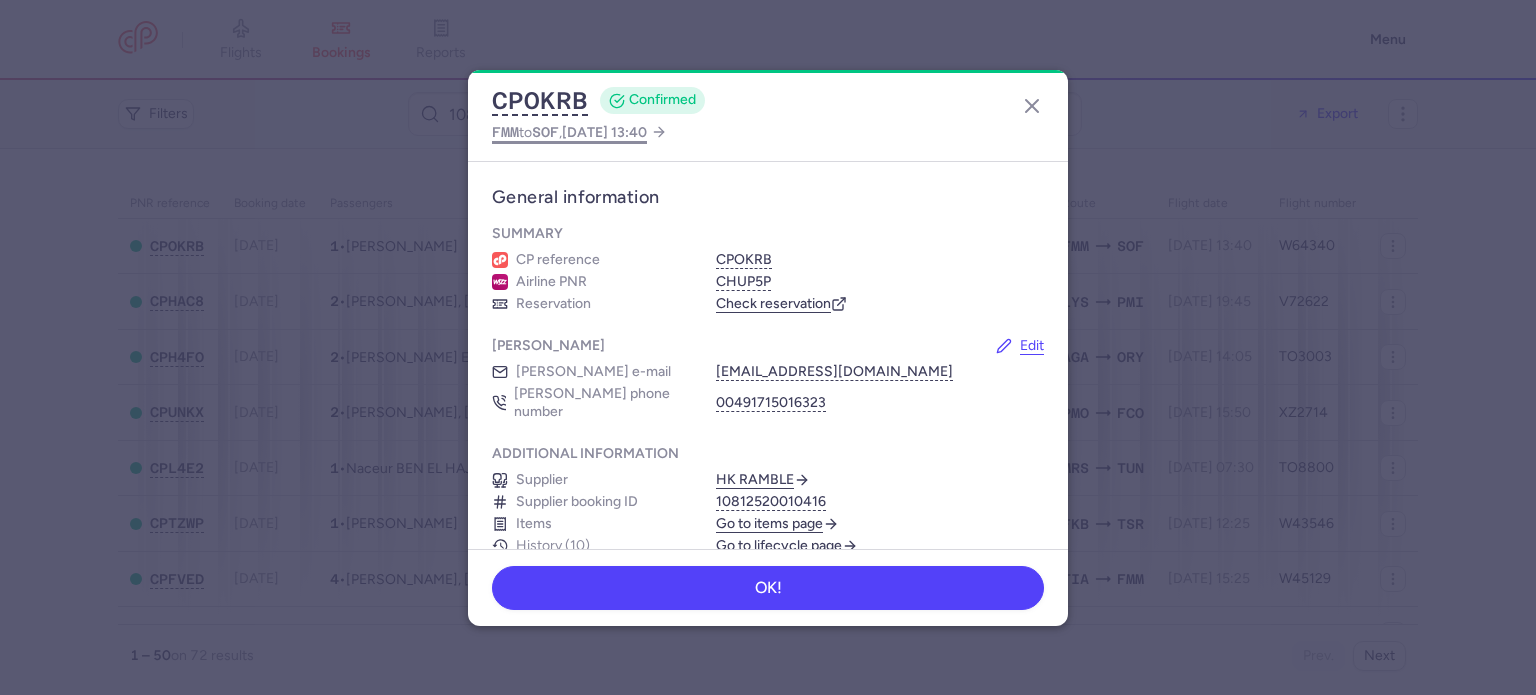 scroll, scrollTop: 0, scrollLeft: 0, axis: both 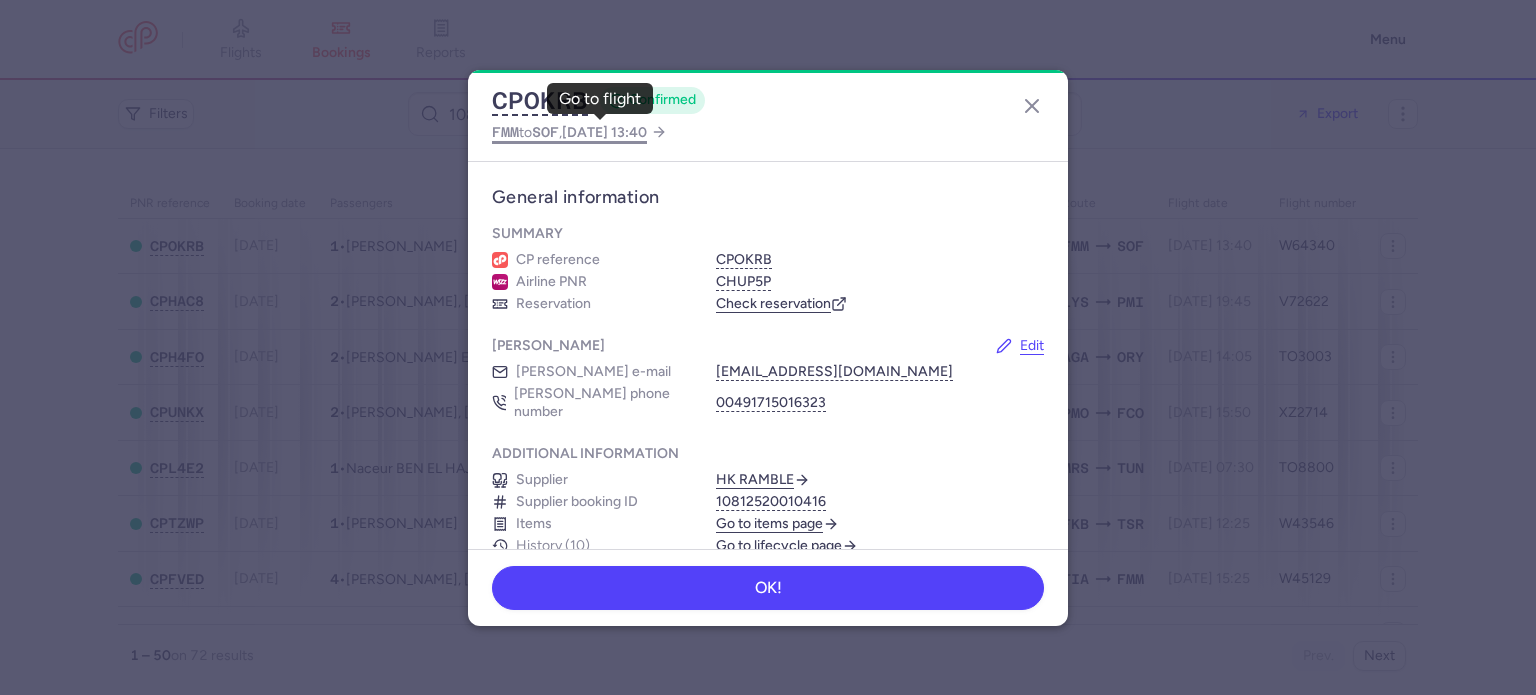 click on "FMM  to  SOF ,  2025 Jul 21, 13:40" at bounding box center [569, 132] 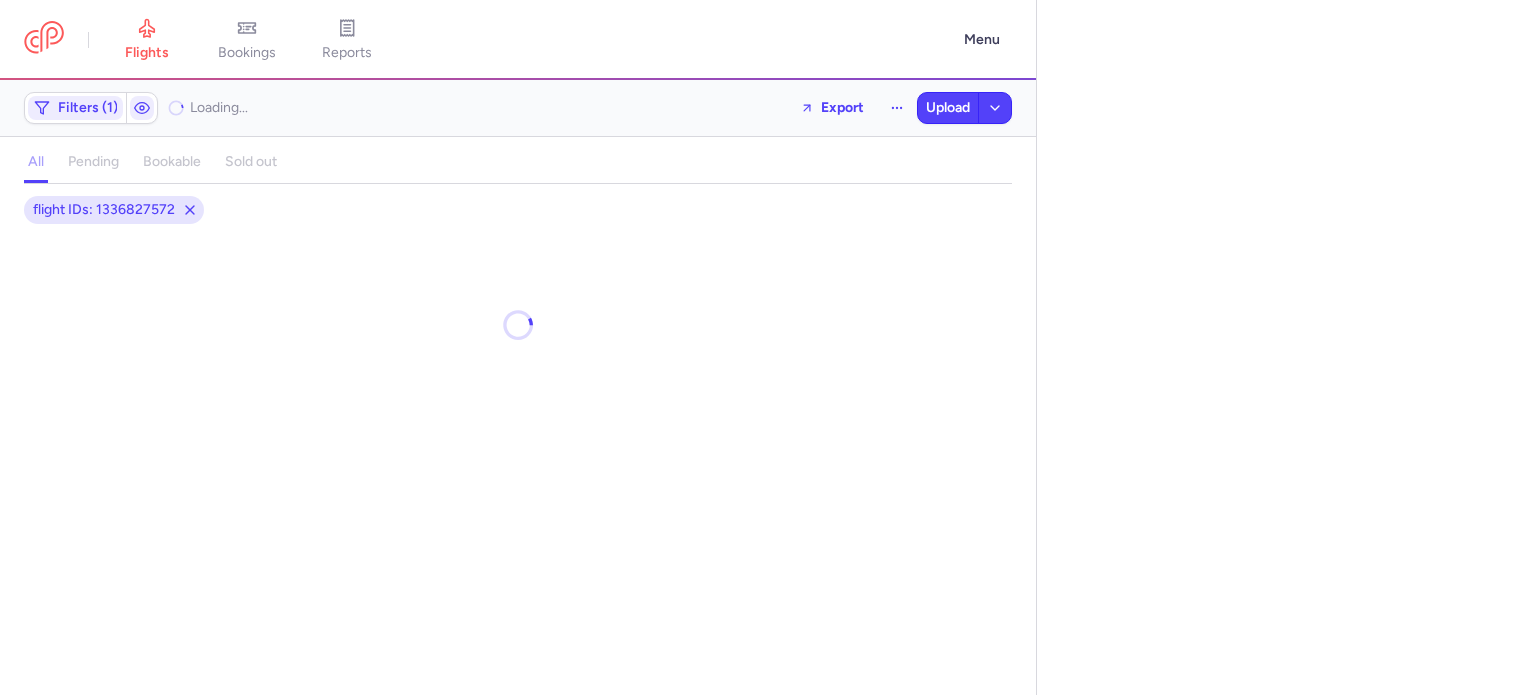 select on "days" 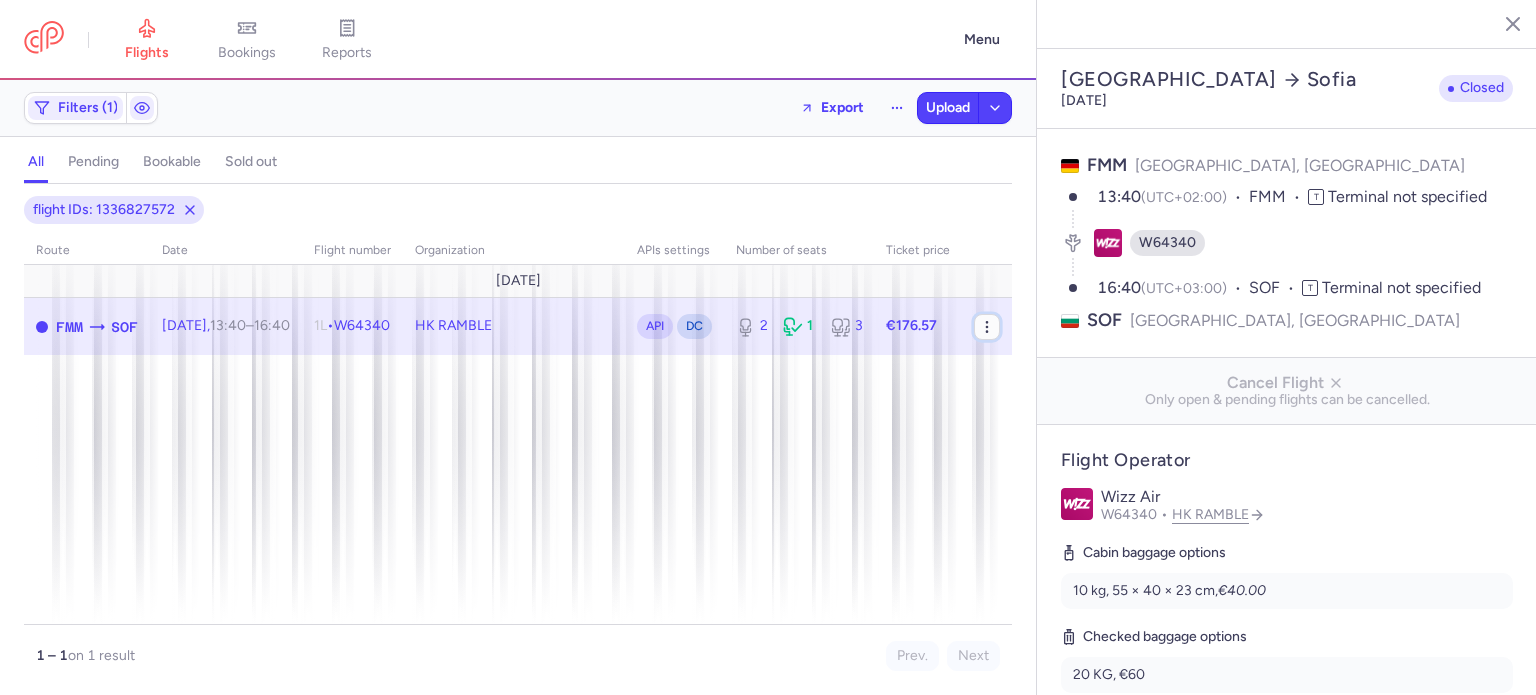 click 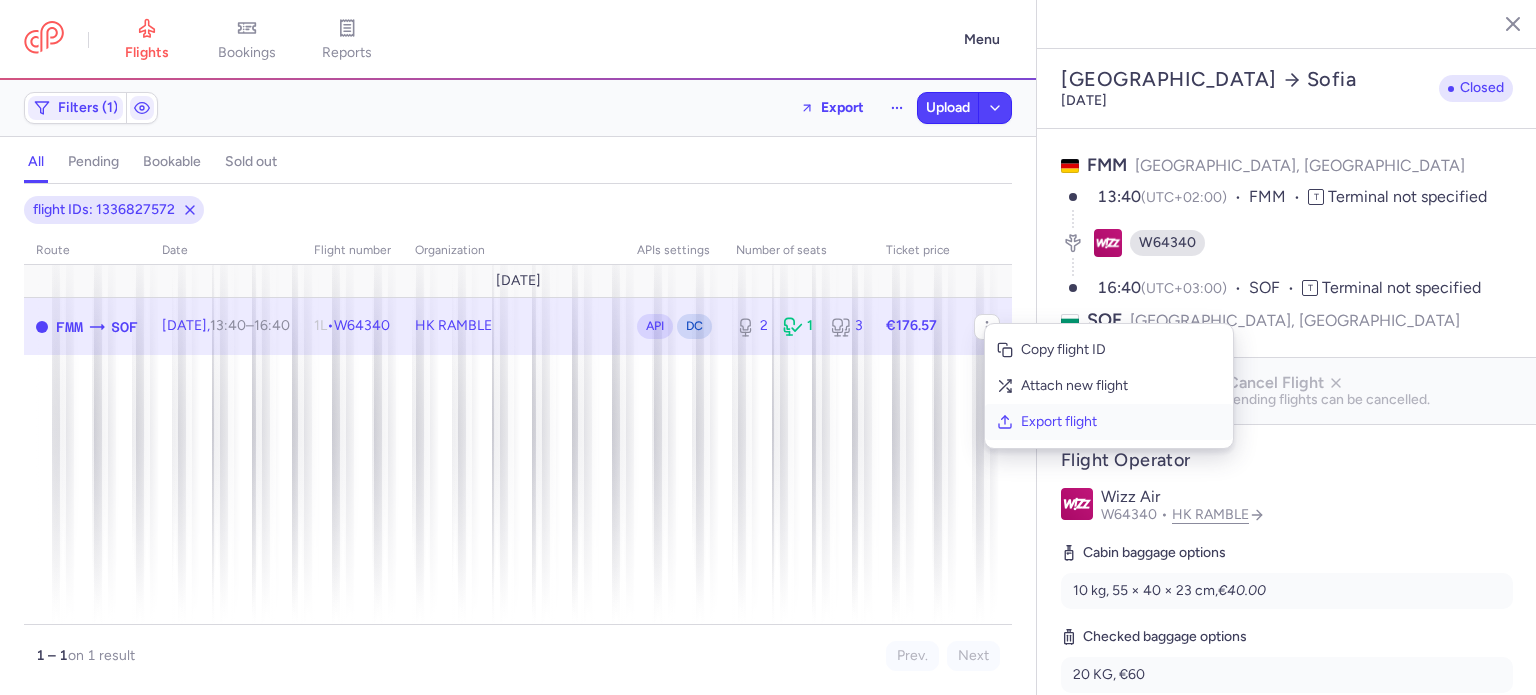 click on "Export flight" 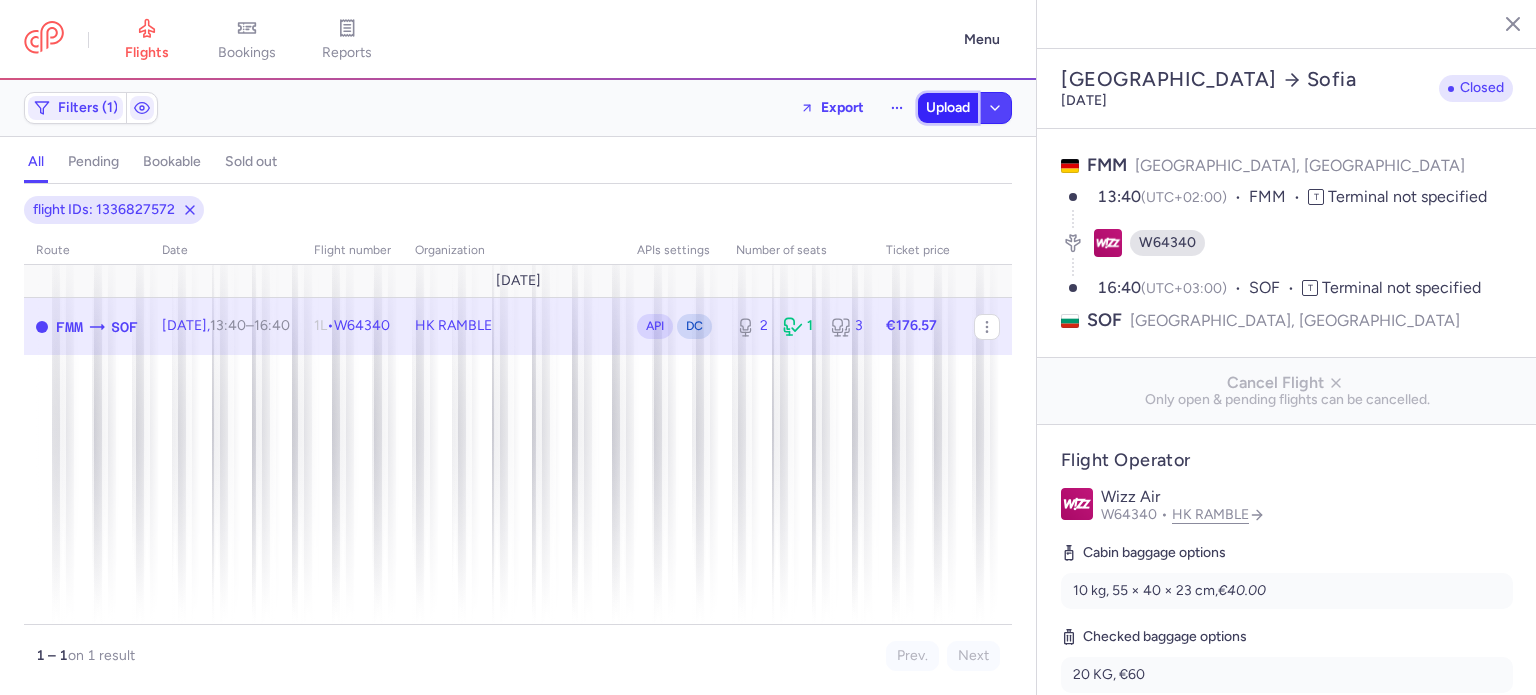 click on "Upload" at bounding box center [948, 108] 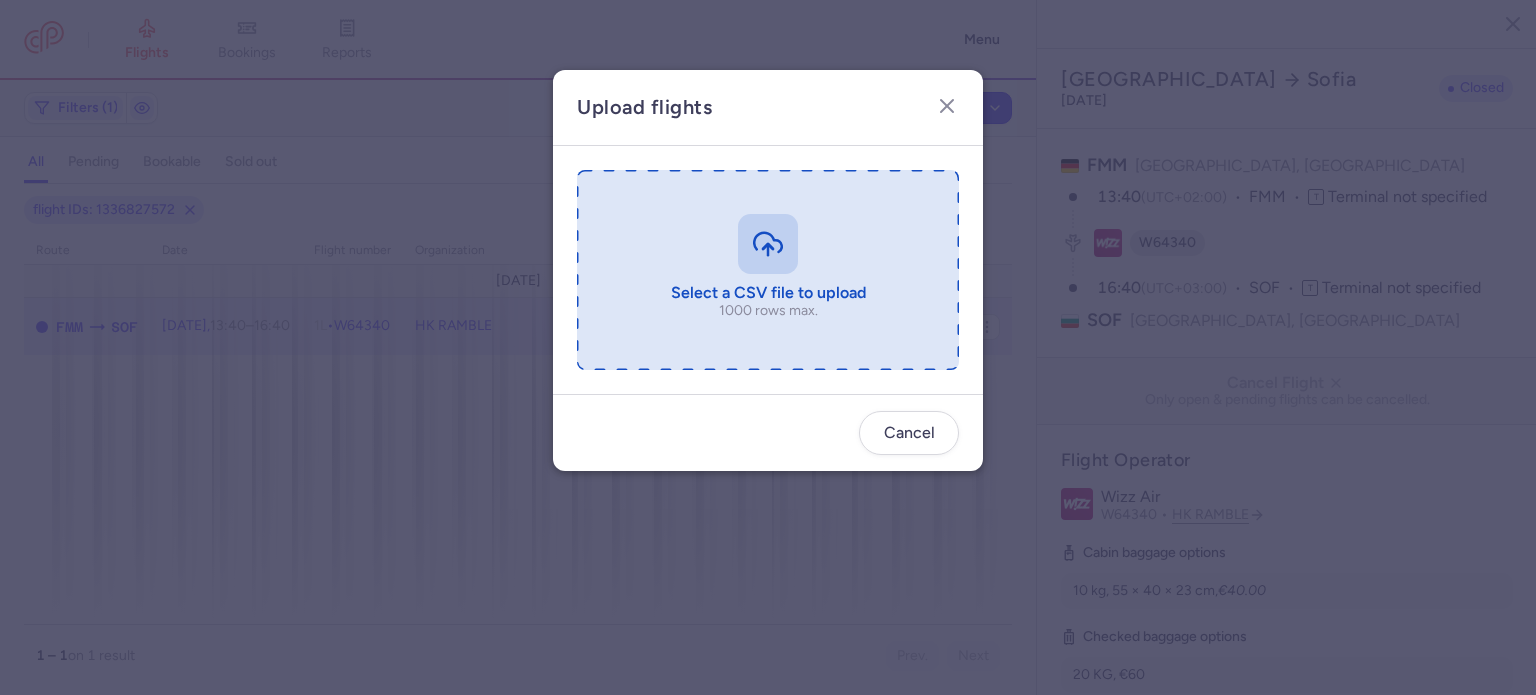 click at bounding box center (768, 270) 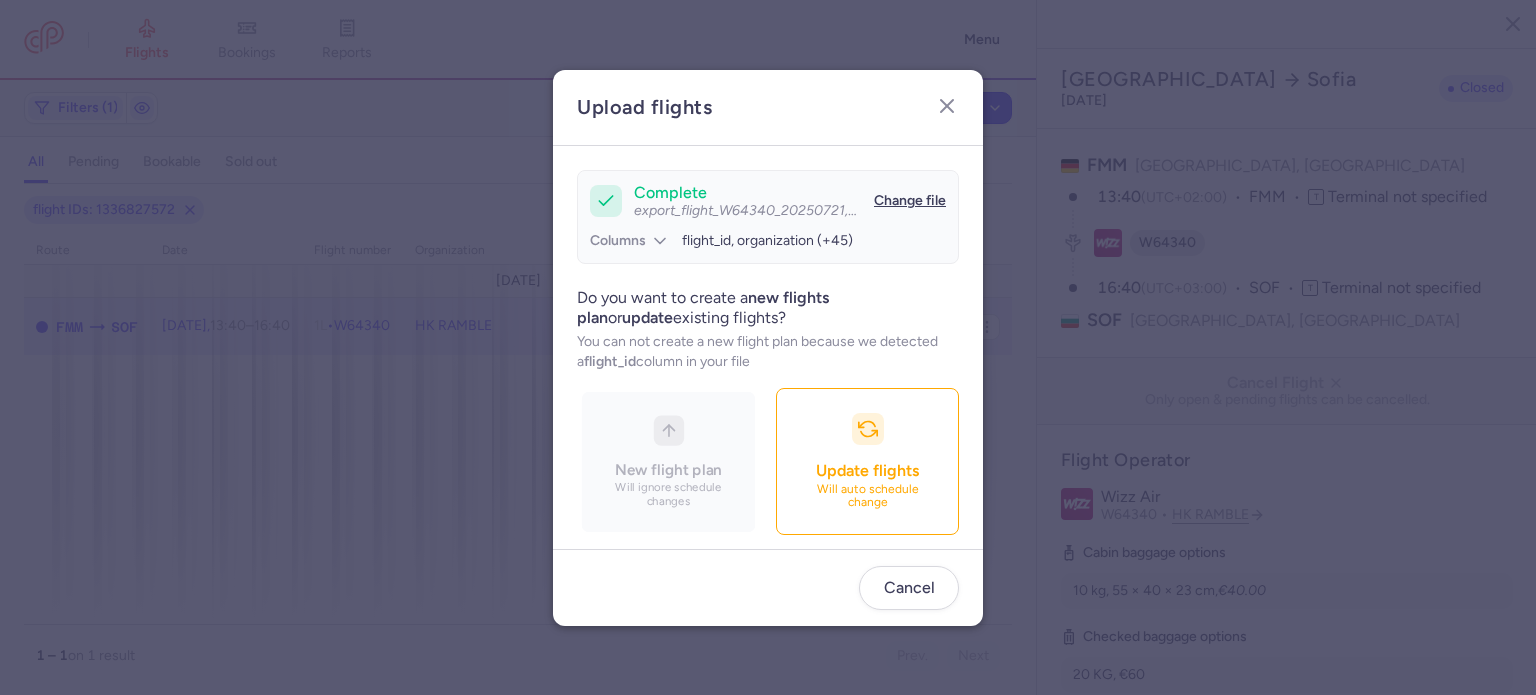 scroll, scrollTop: 172, scrollLeft: 0, axis: vertical 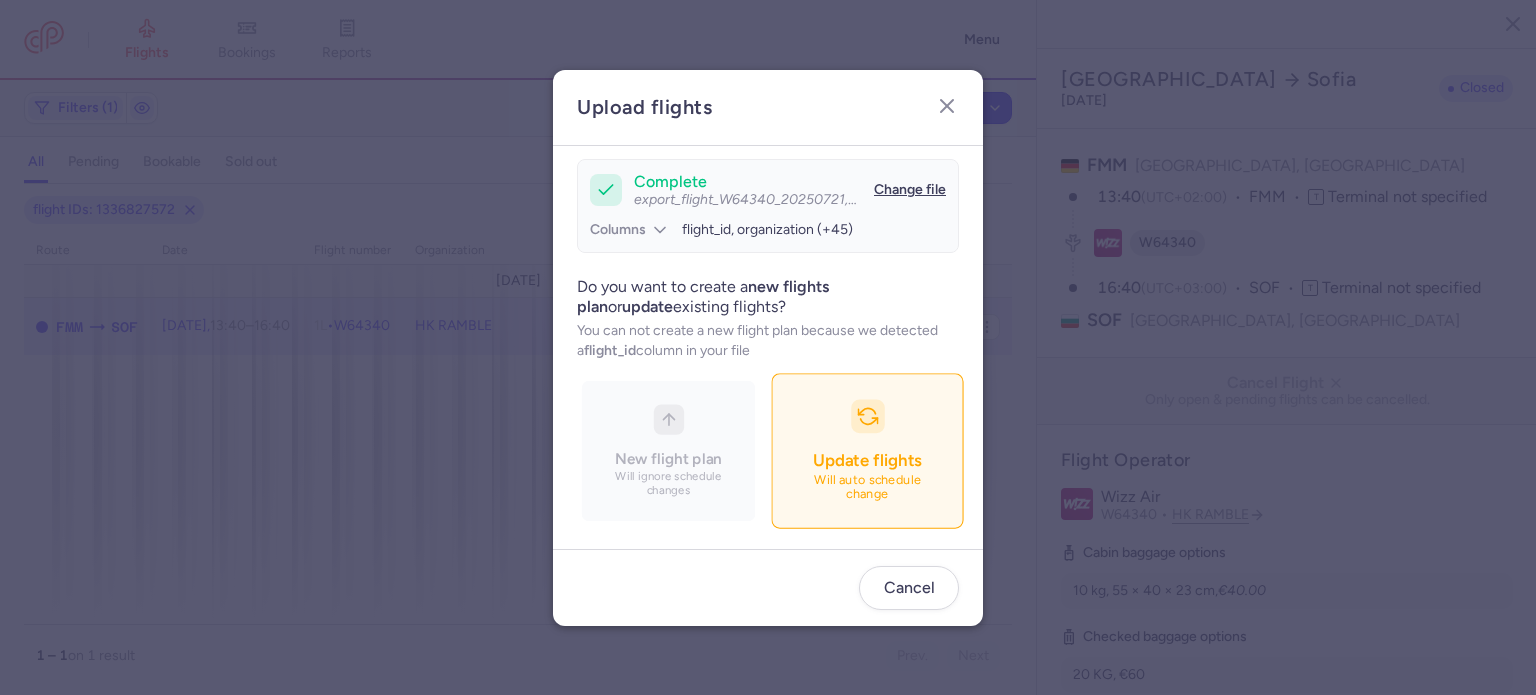 click on "Update flights Will auto schedule change" at bounding box center [867, 450] 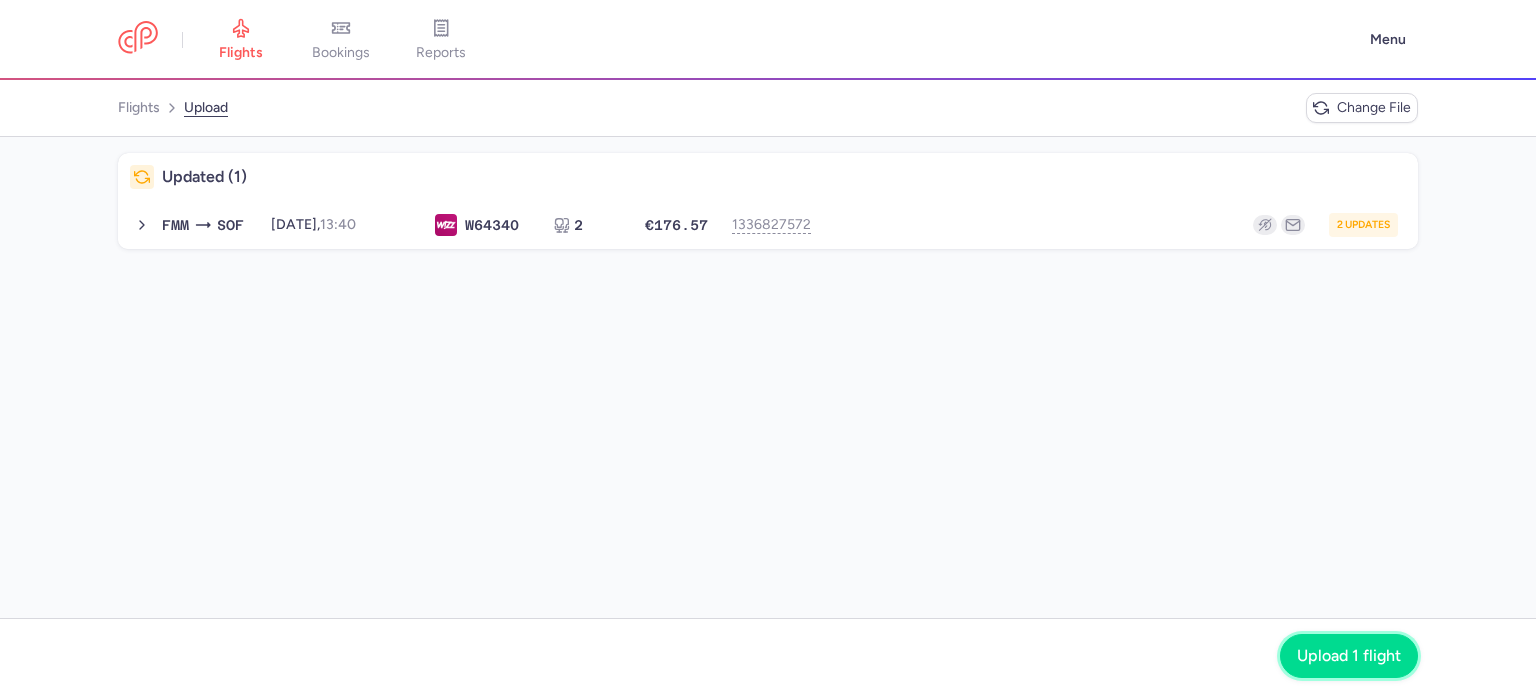 click on "Upload 1 flight" 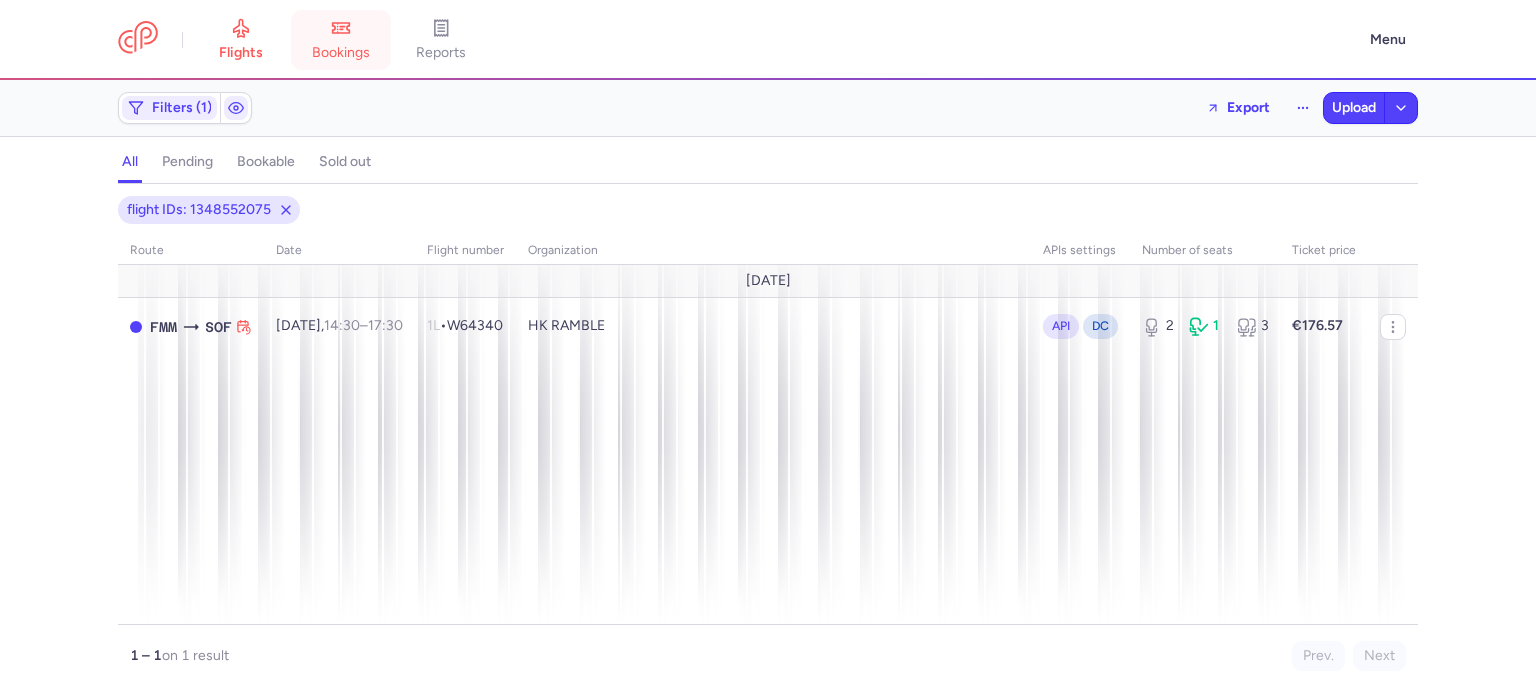 click on "bookings" at bounding box center (341, 53) 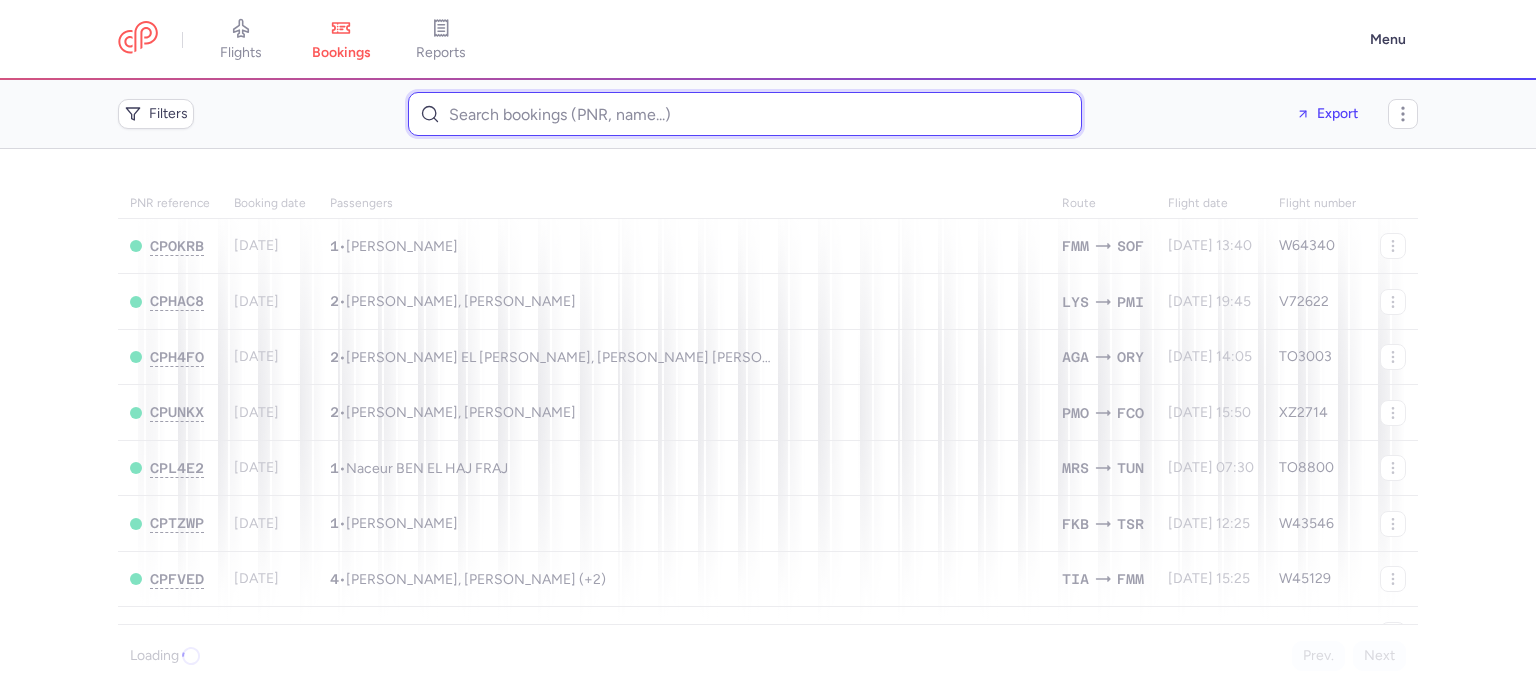 click at bounding box center (745, 114) 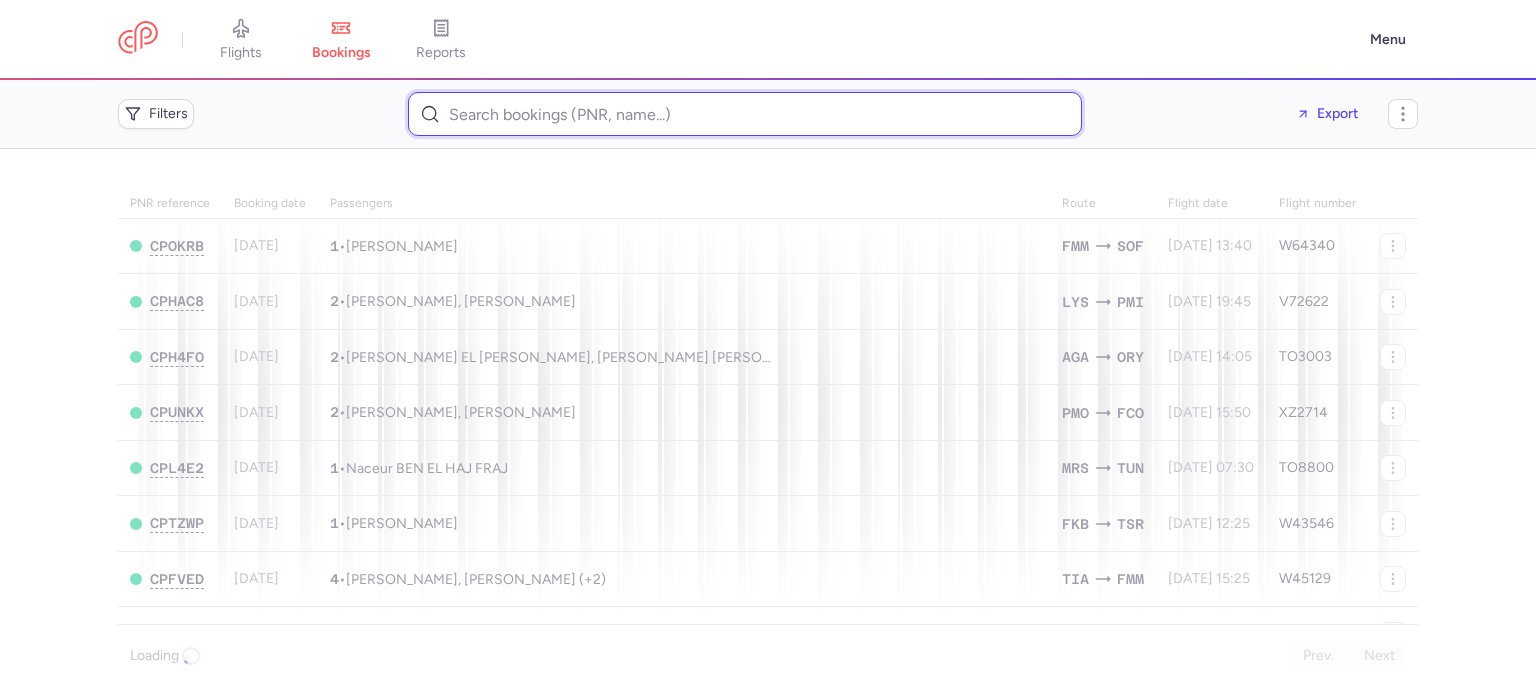 paste on "jennymlim1985@gmail.com" 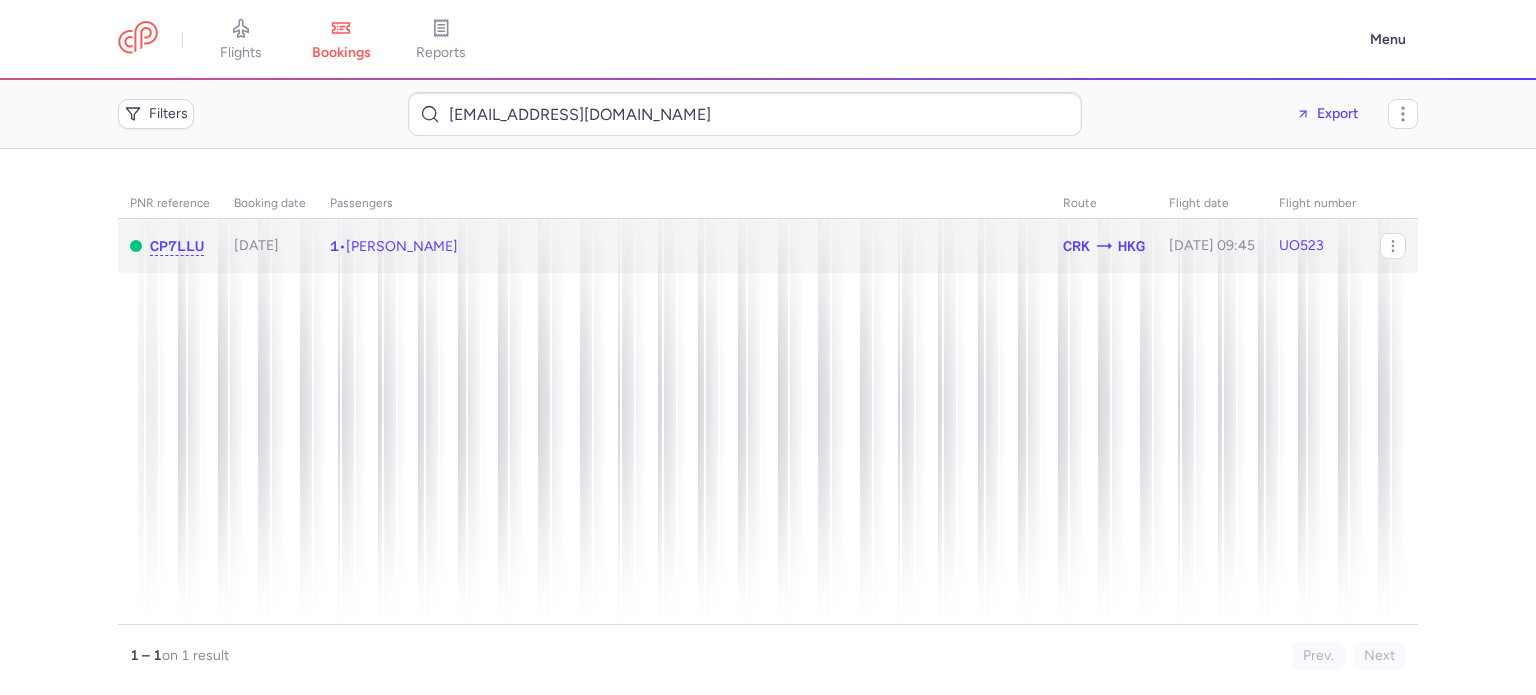 click on "1  •  Jenny LIM" 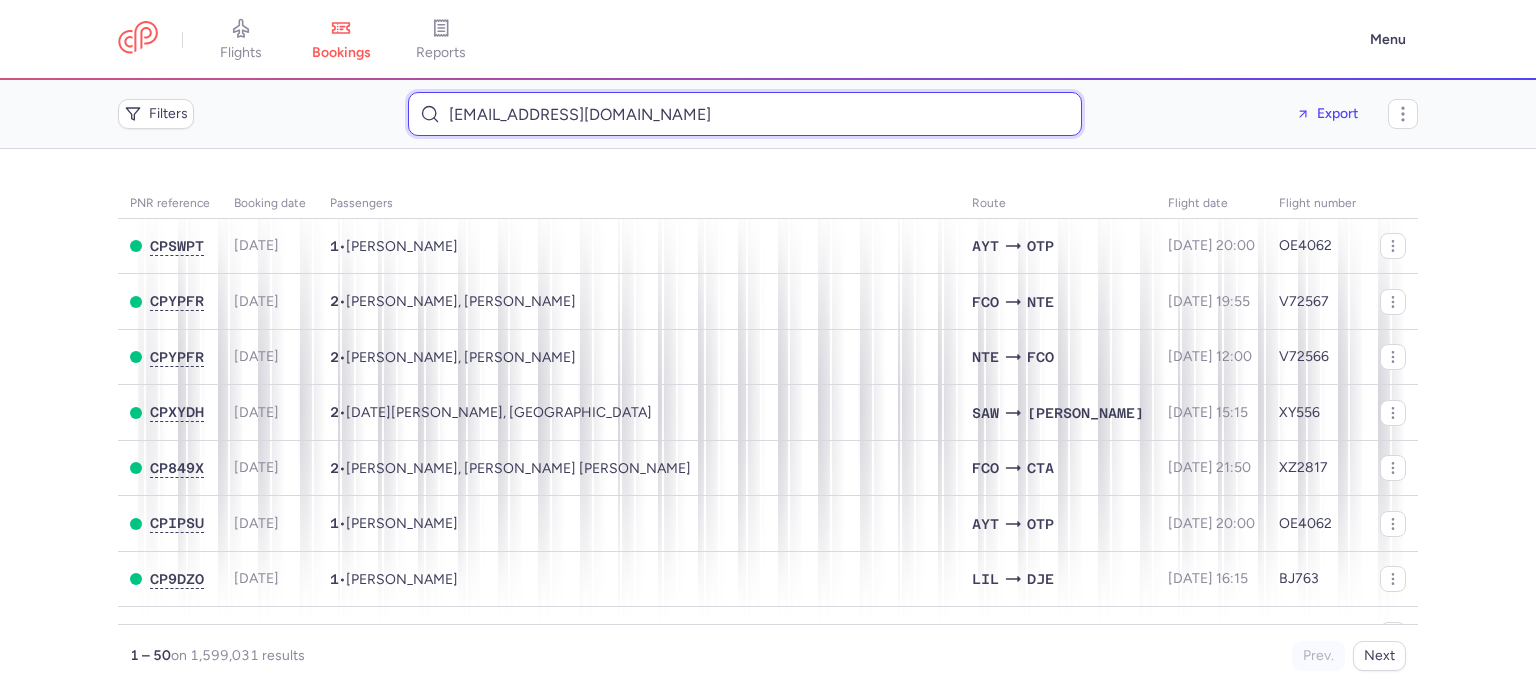 click on "jennymlim1985@gmail.com" at bounding box center (745, 114) 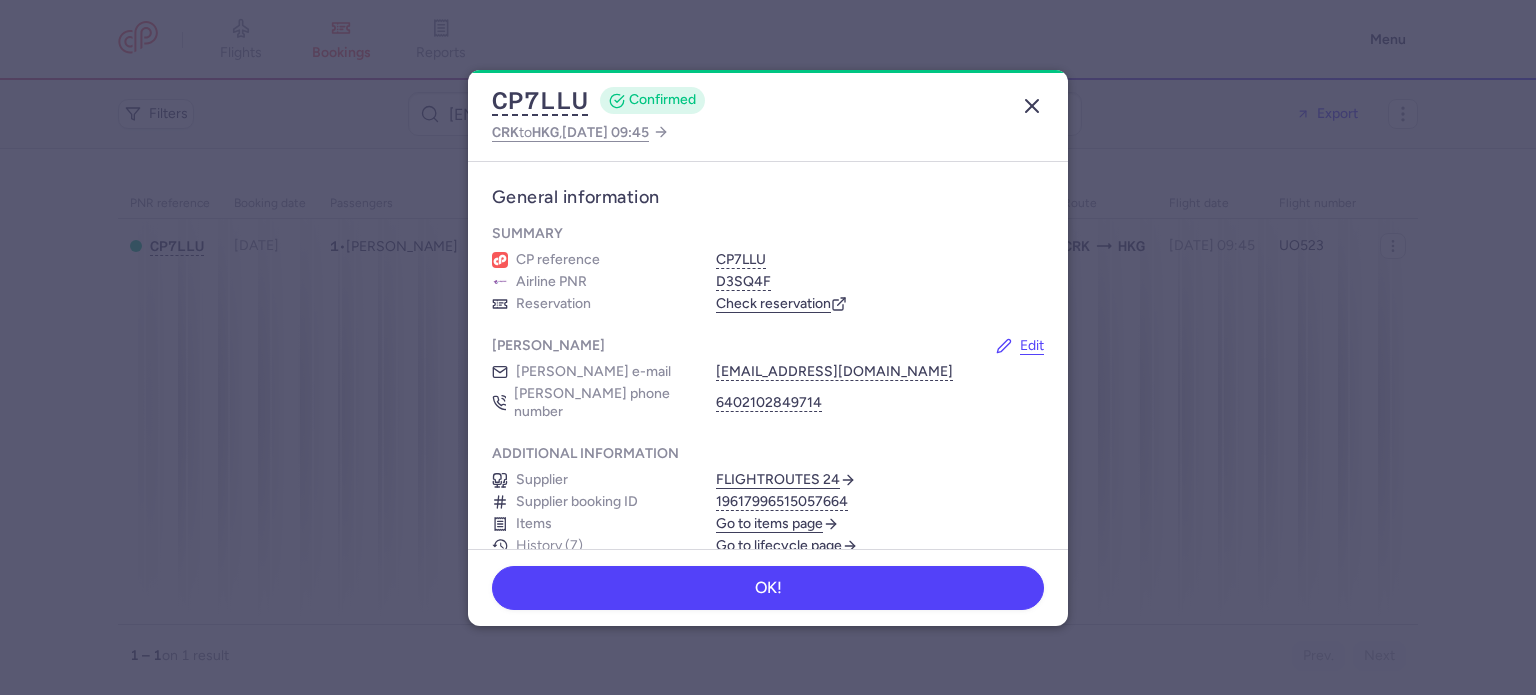 click 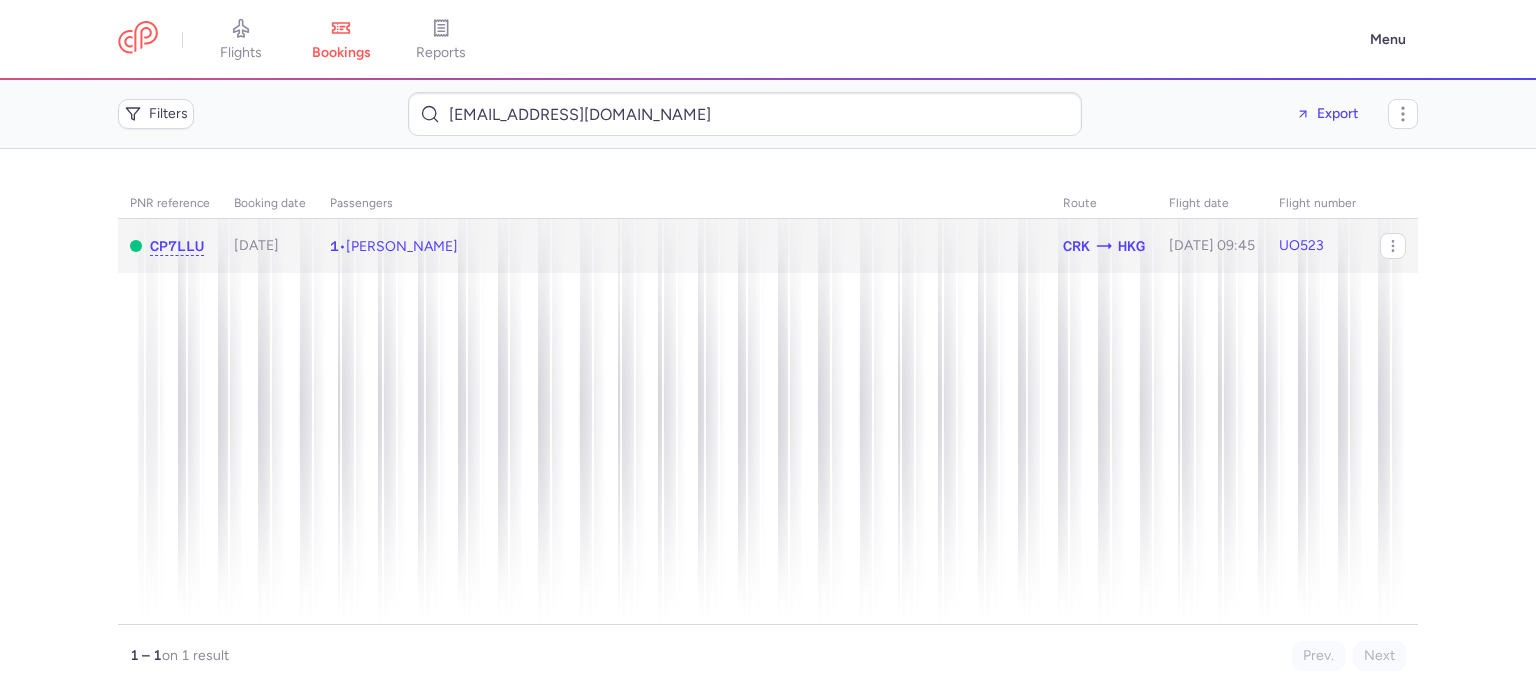 click on "1  •  Jenny LIM" 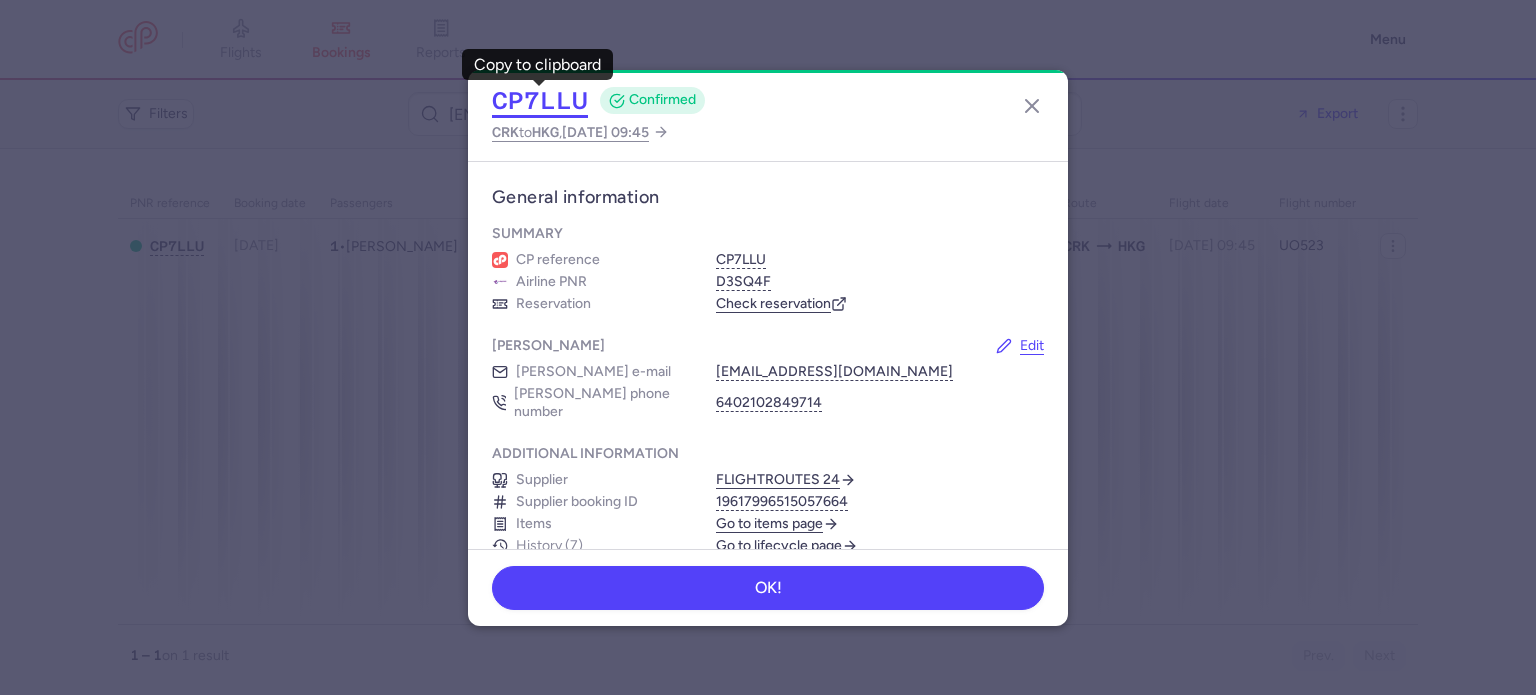 click on "CP7LLU" 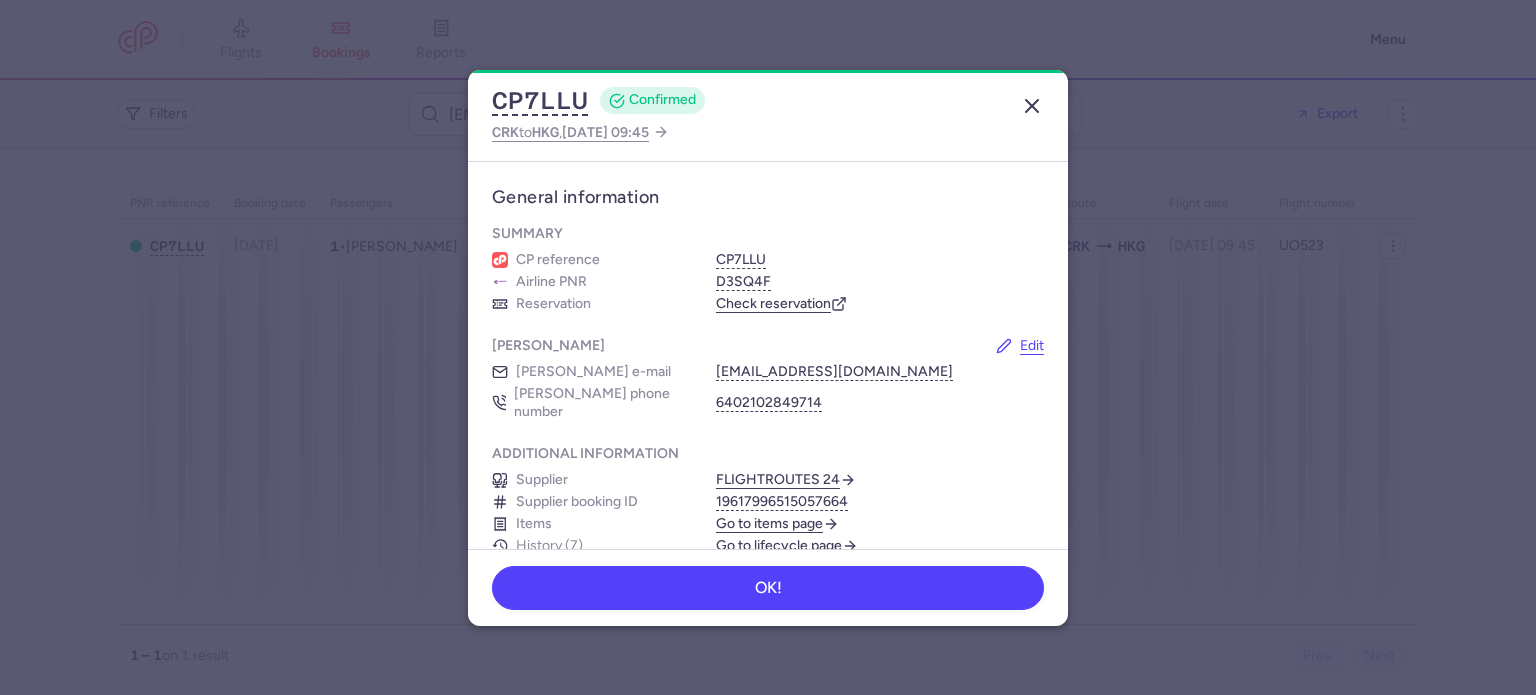 click 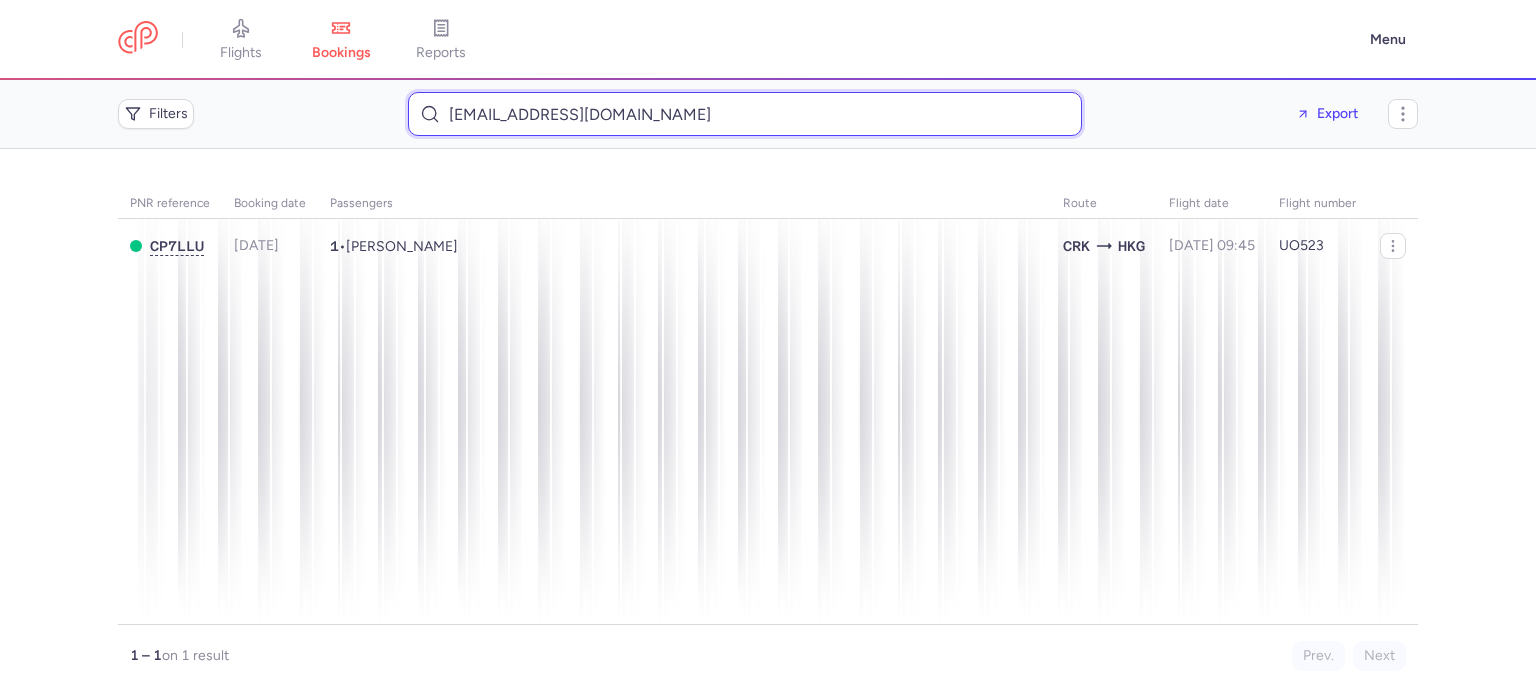 click on "jennymlim1985@gmail.com" at bounding box center [745, 114] 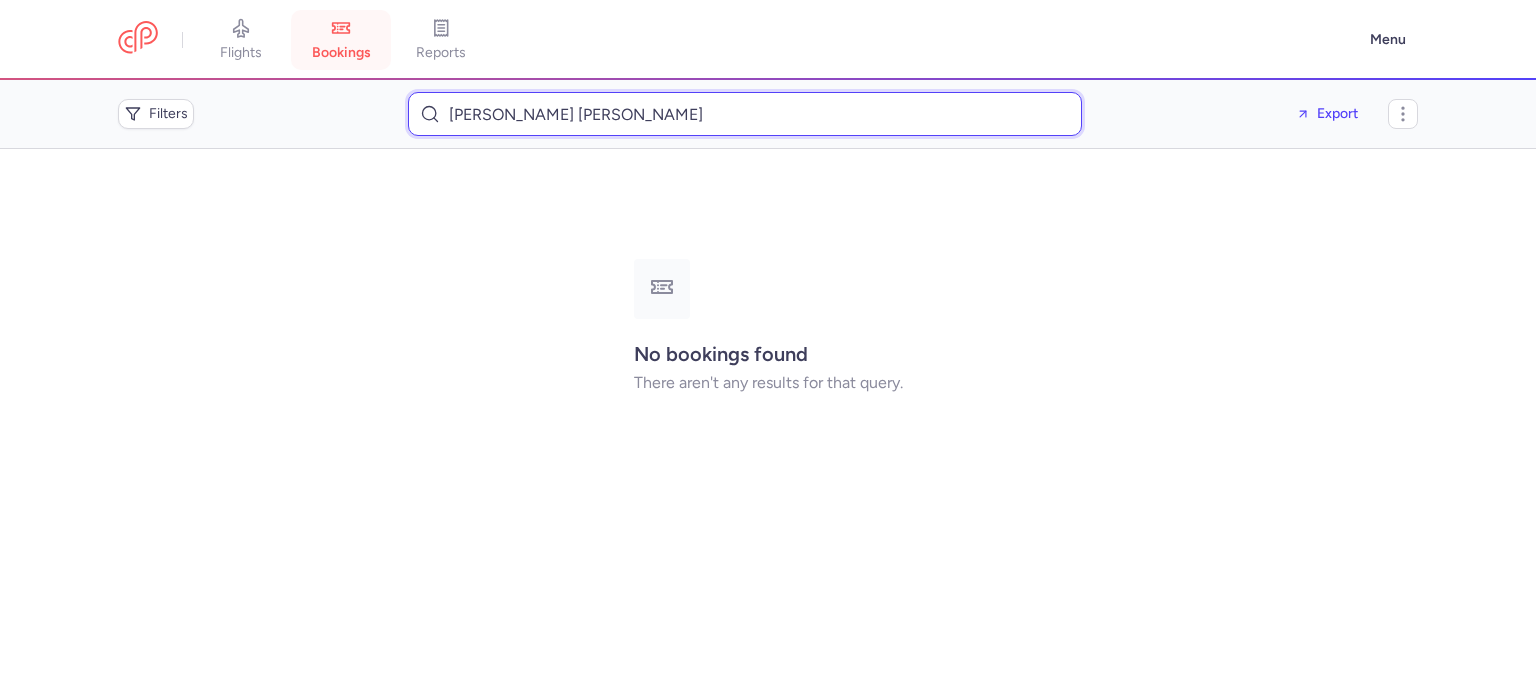 type on "BARRIOS PALACIOS JONATAN" 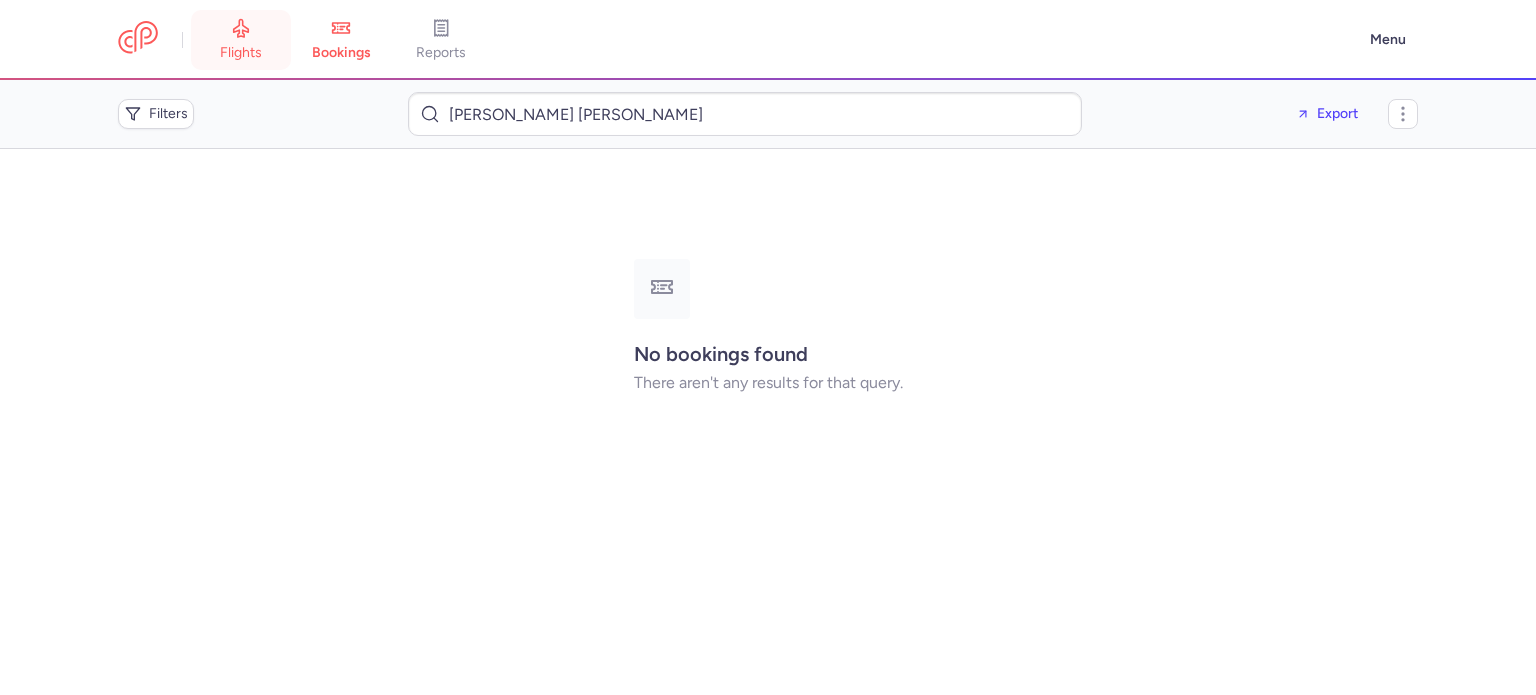 click on "flights" at bounding box center [241, 53] 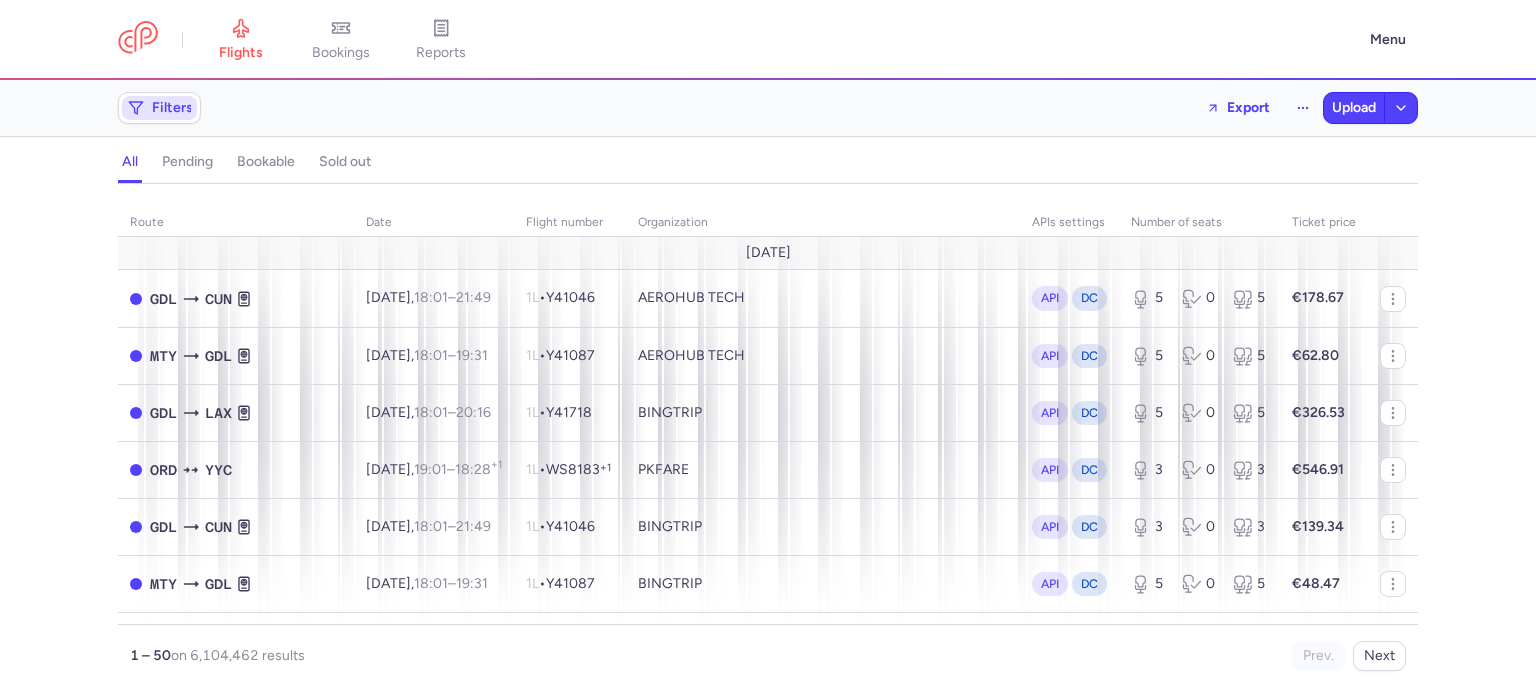 click on "Filters" at bounding box center [159, 108] 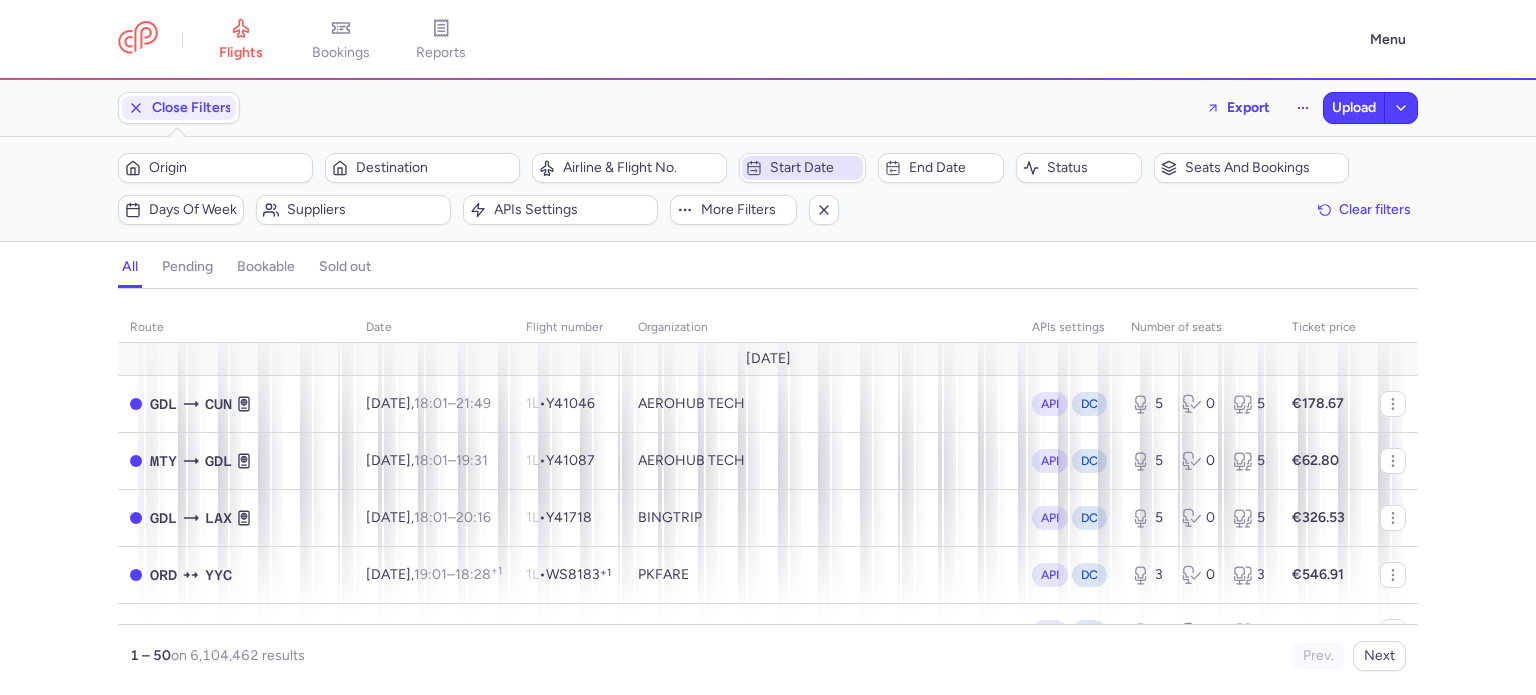 click on "Start date" at bounding box center (814, 168) 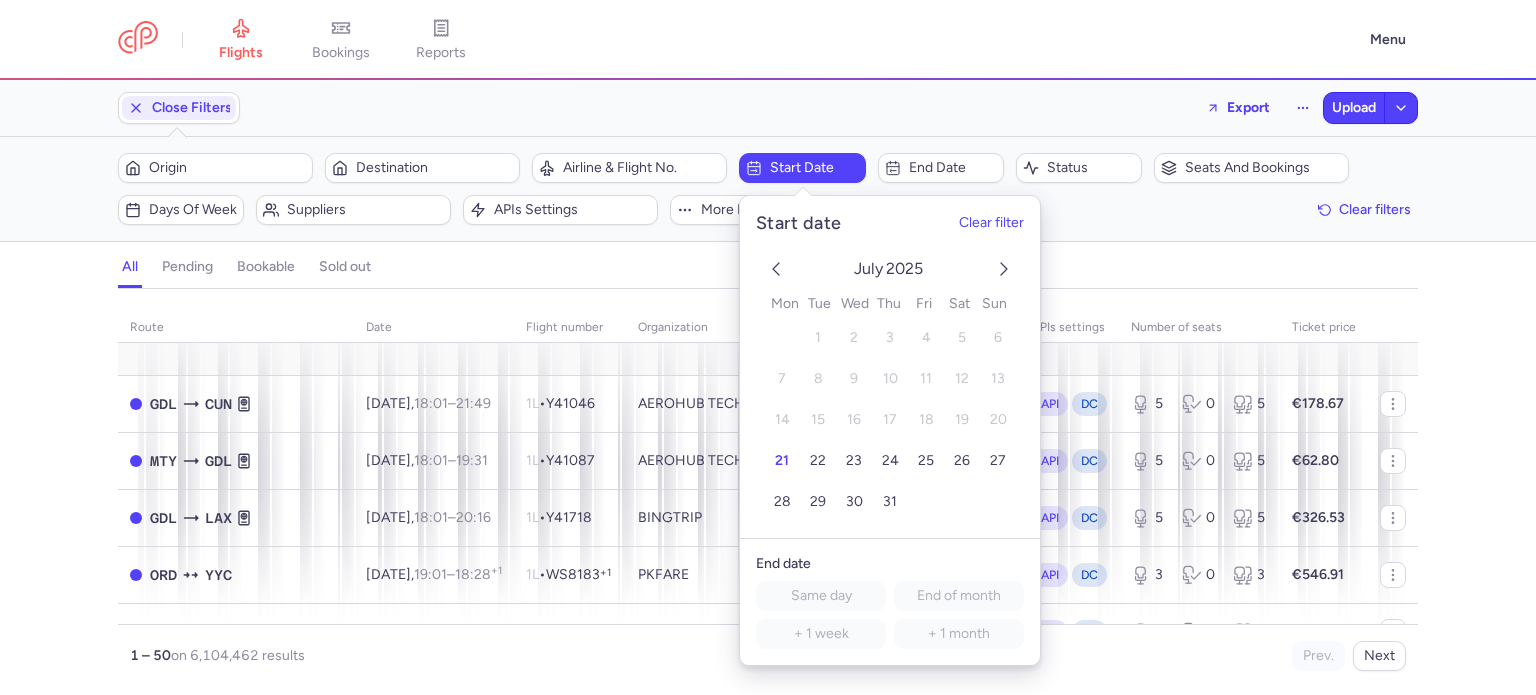 click 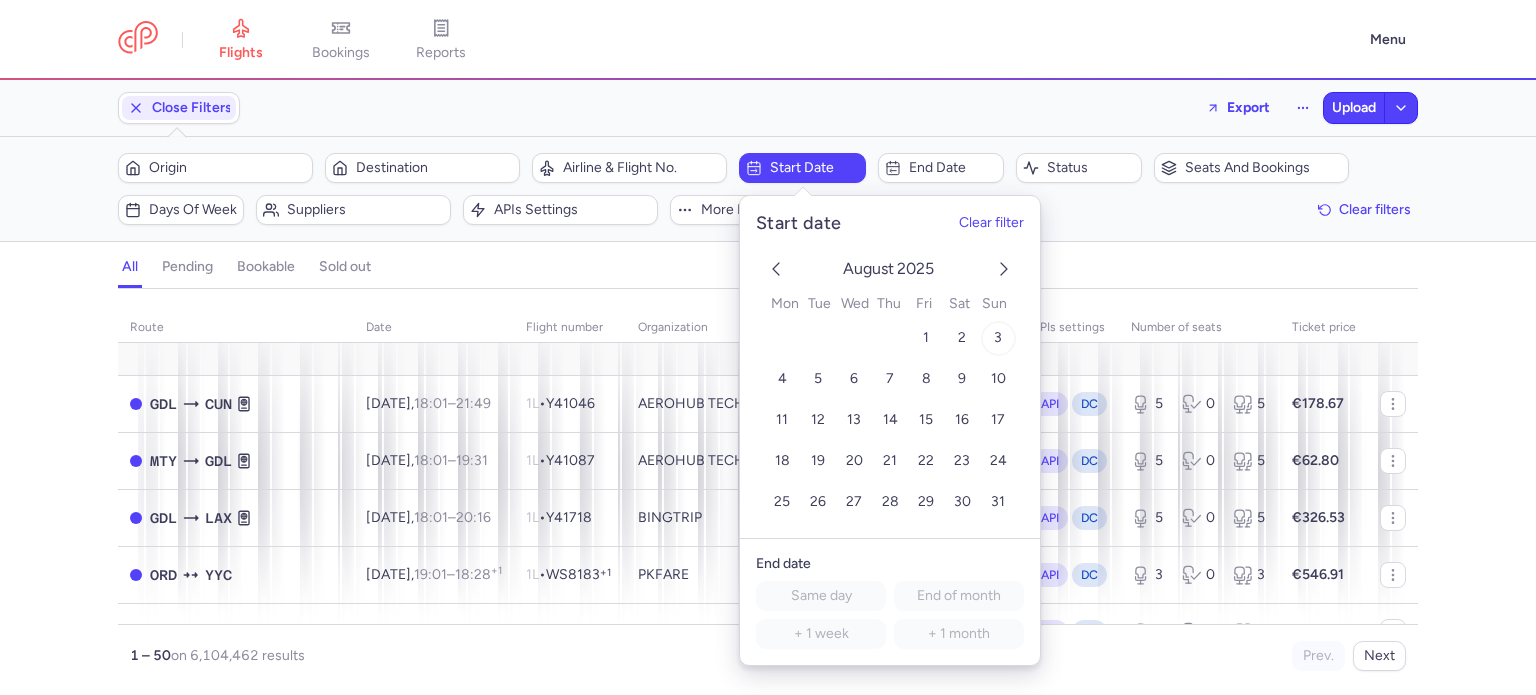 click on "3" at bounding box center [998, 338] 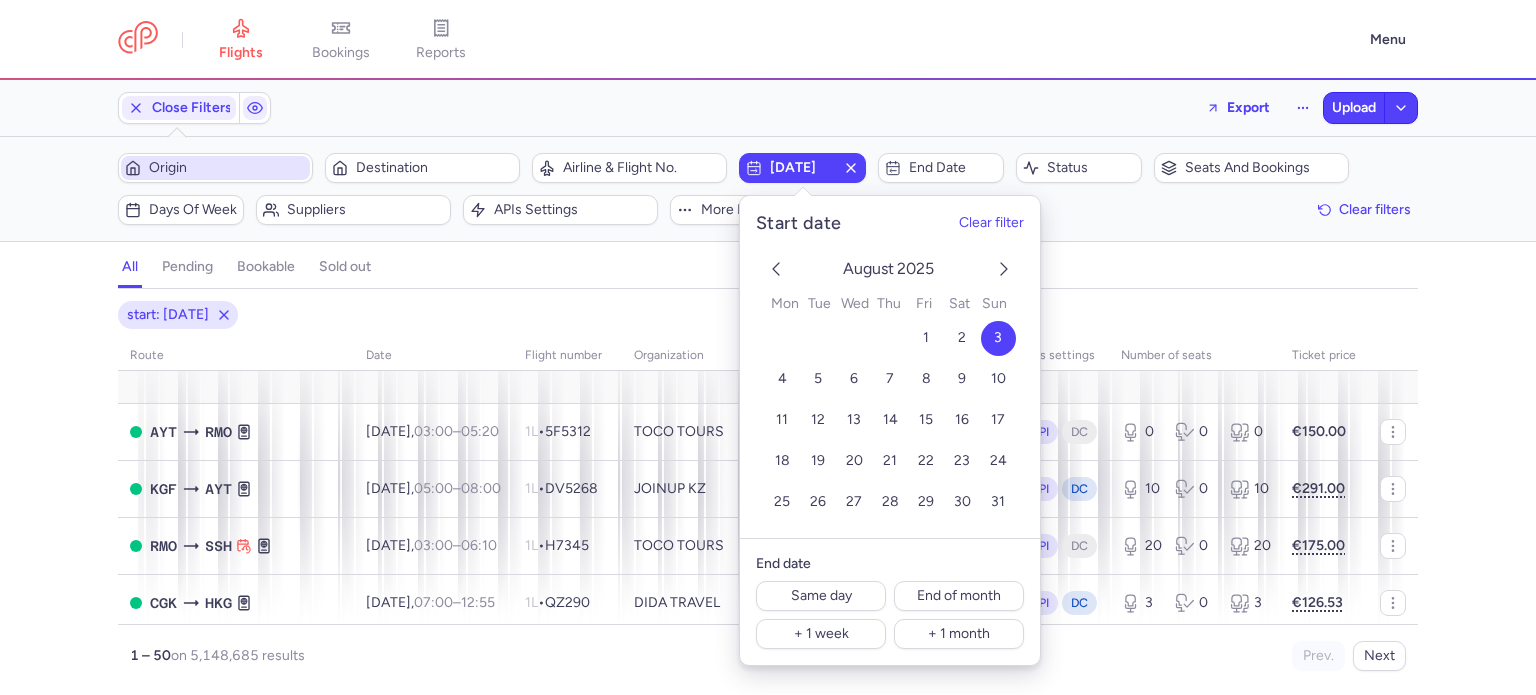 click on "Origin" at bounding box center [227, 168] 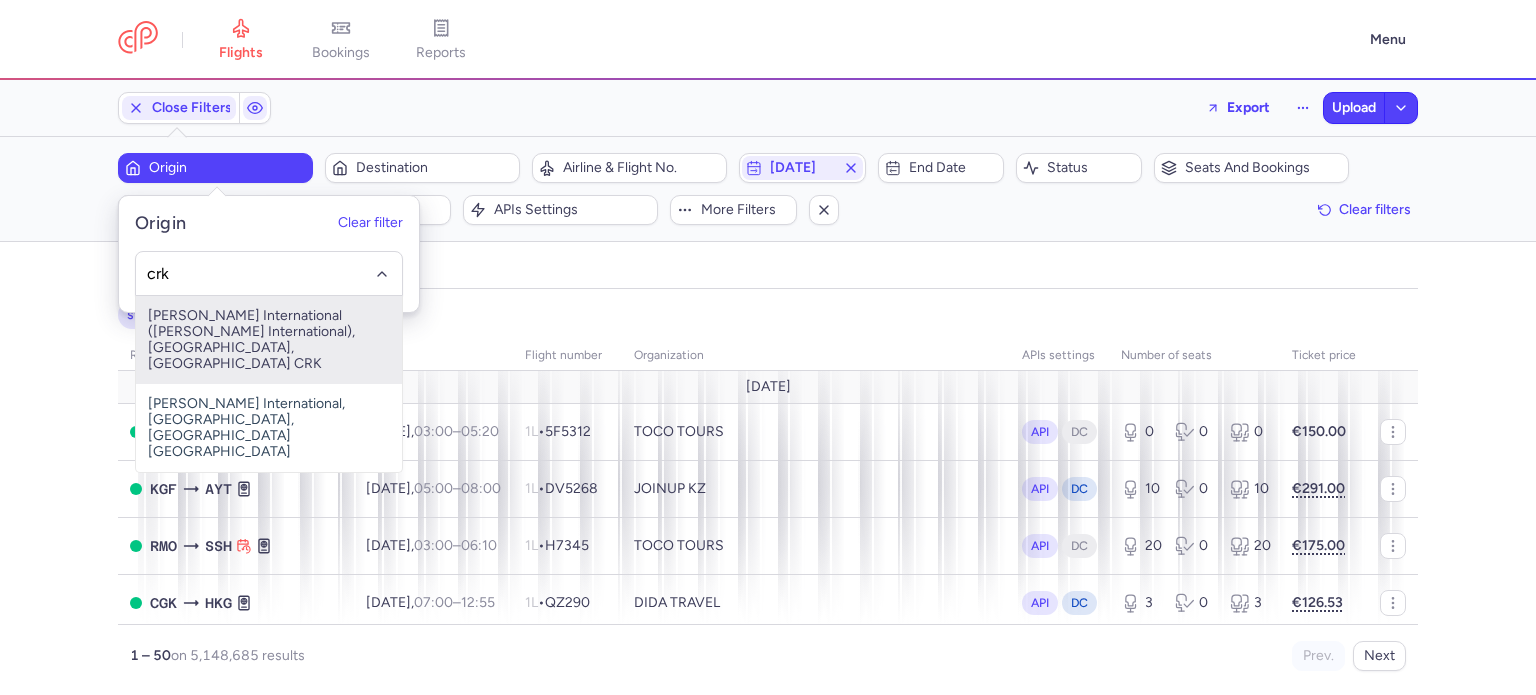 click on "Diosdado Macapagal International (Clark International), Manila, Philippines CRK" at bounding box center (269, 340) 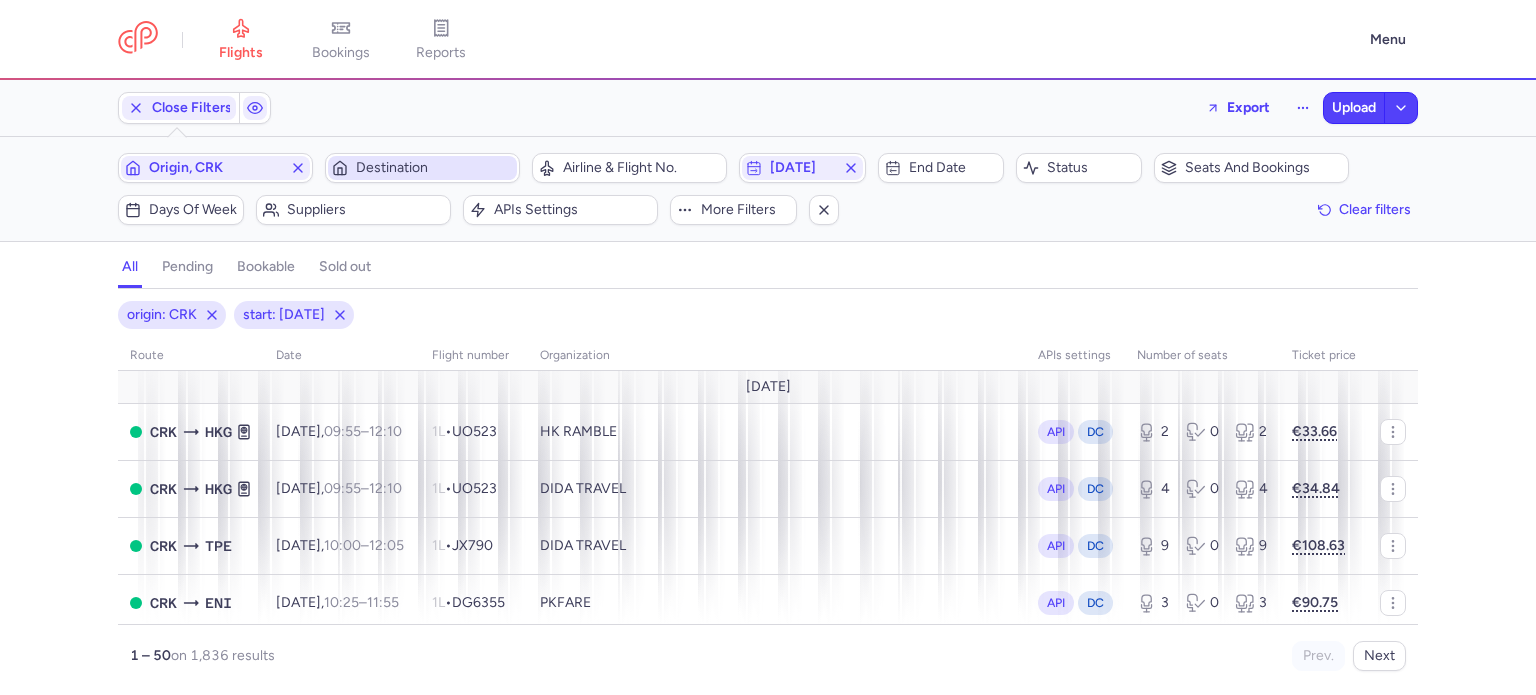 click on "Destination" at bounding box center (434, 168) 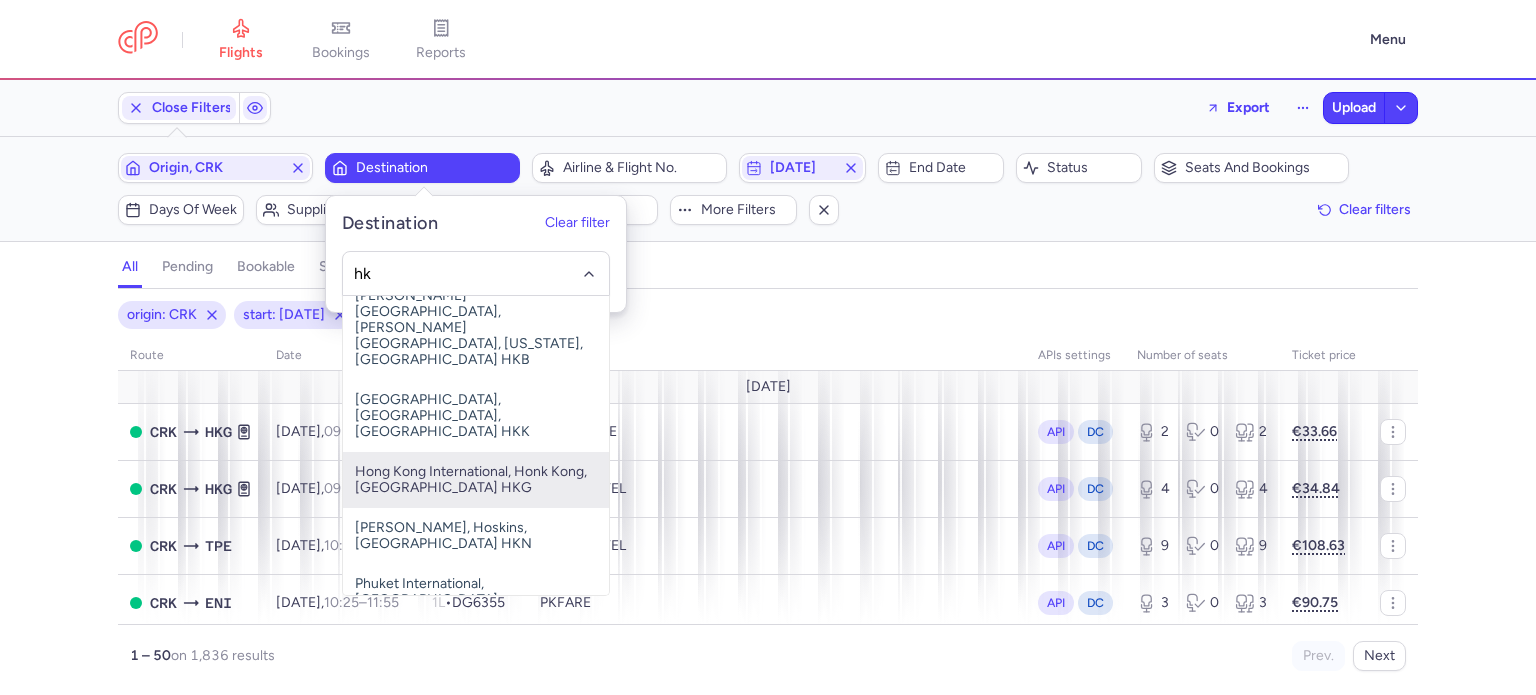 scroll, scrollTop: 0, scrollLeft: 0, axis: both 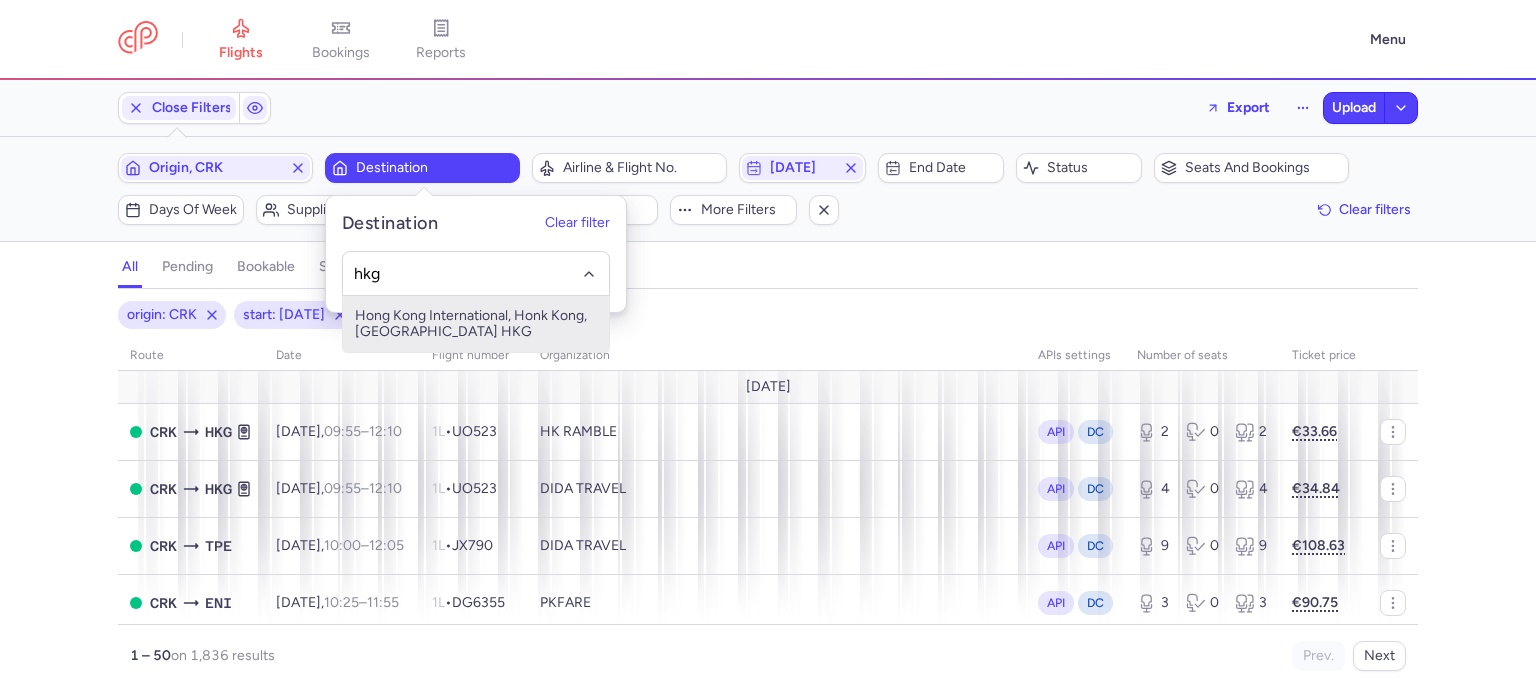 click on "Hong Kong International, Honk Kong, Hong Kong HKG" at bounding box center [476, 324] 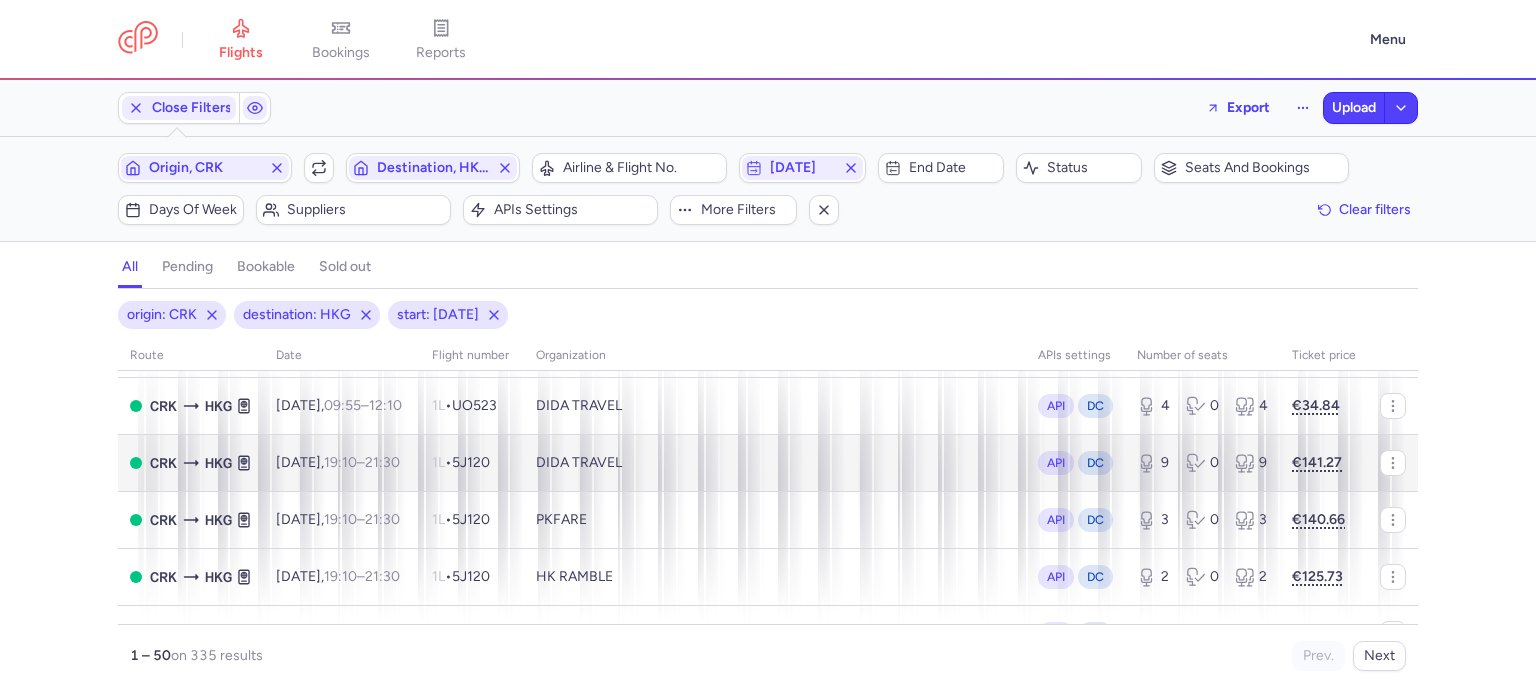 scroll, scrollTop: 100, scrollLeft: 0, axis: vertical 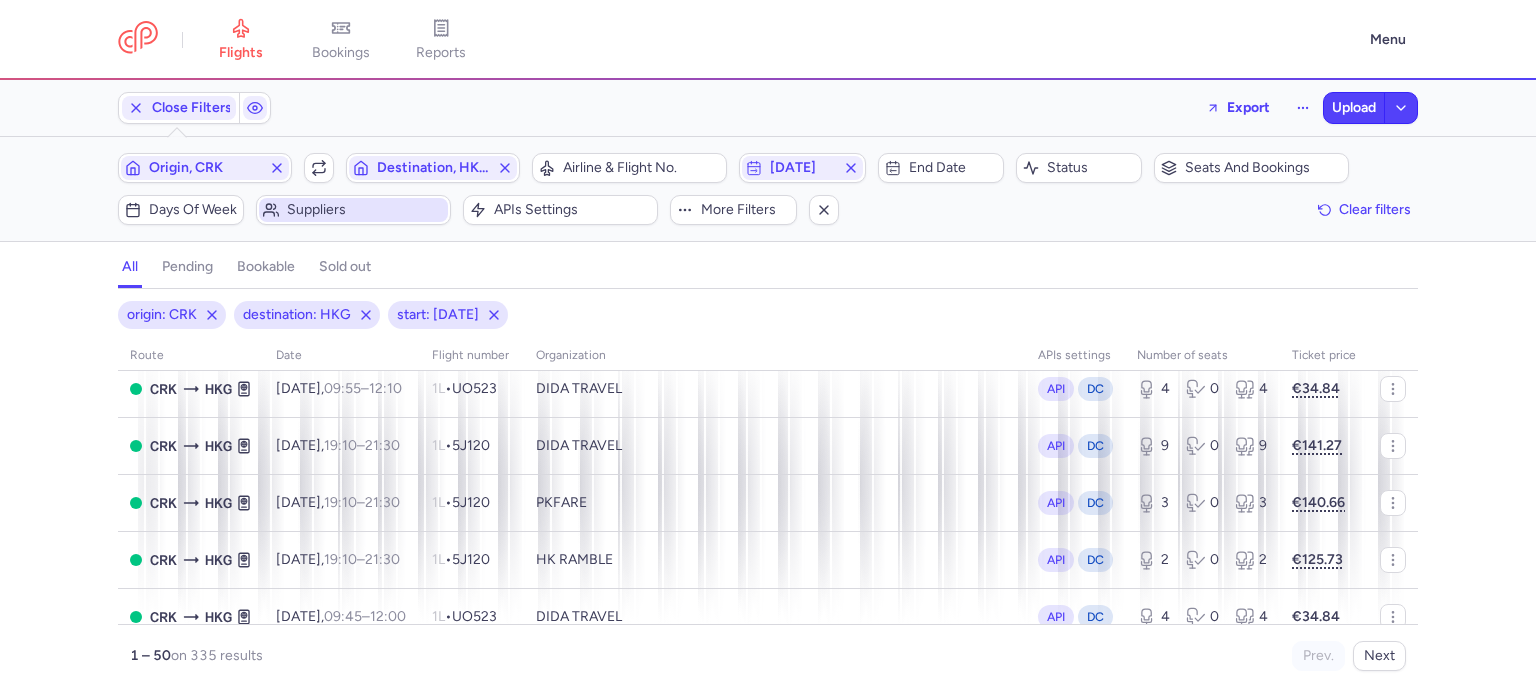 click on "Suppliers" at bounding box center [365, 210] 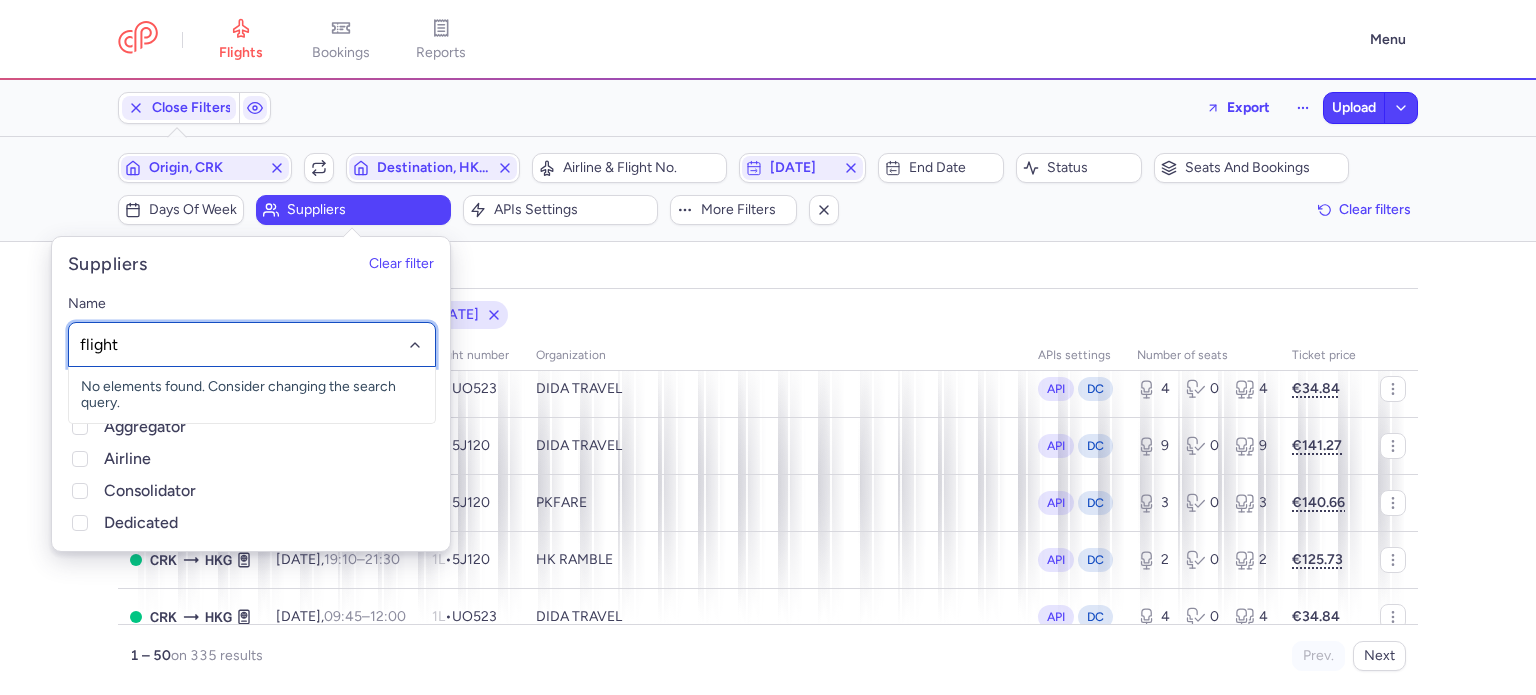 type on "flightr" 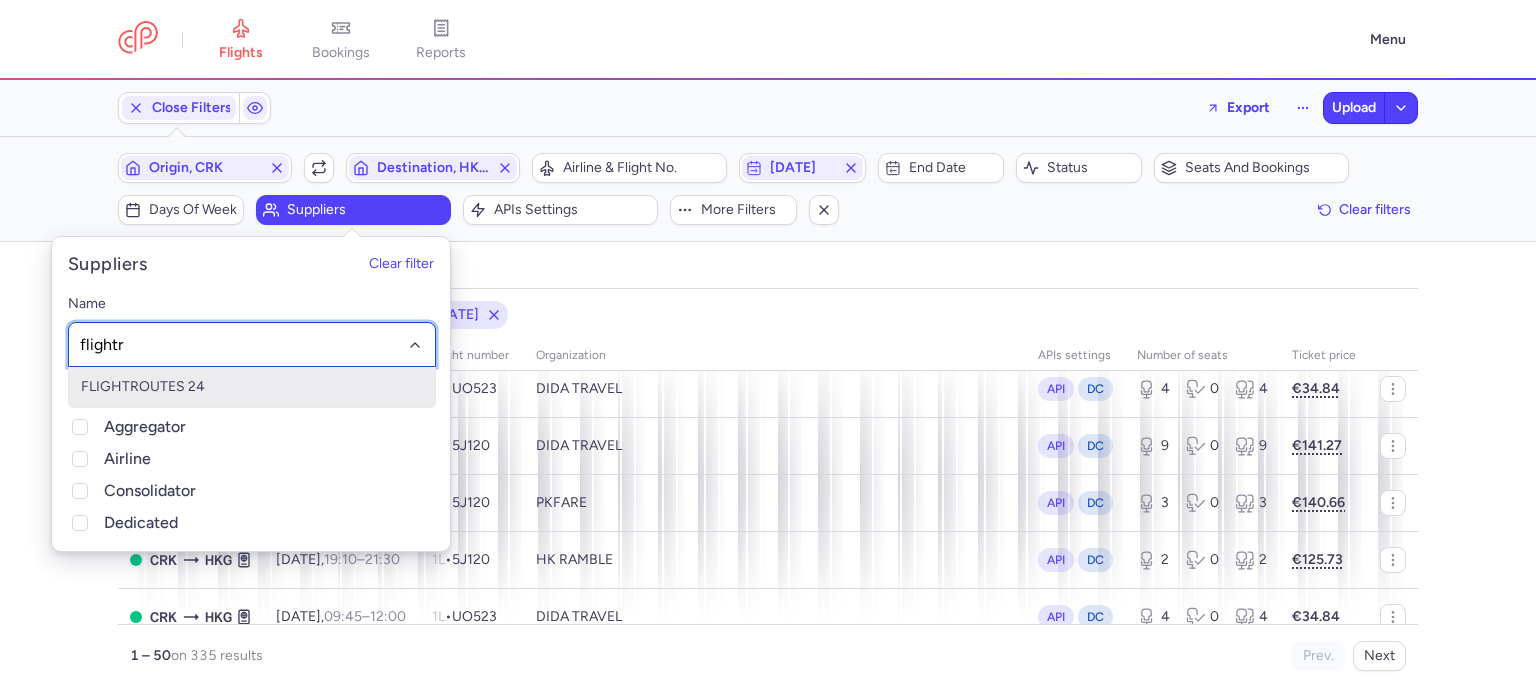 click on "FLIGHTROUTES 24" 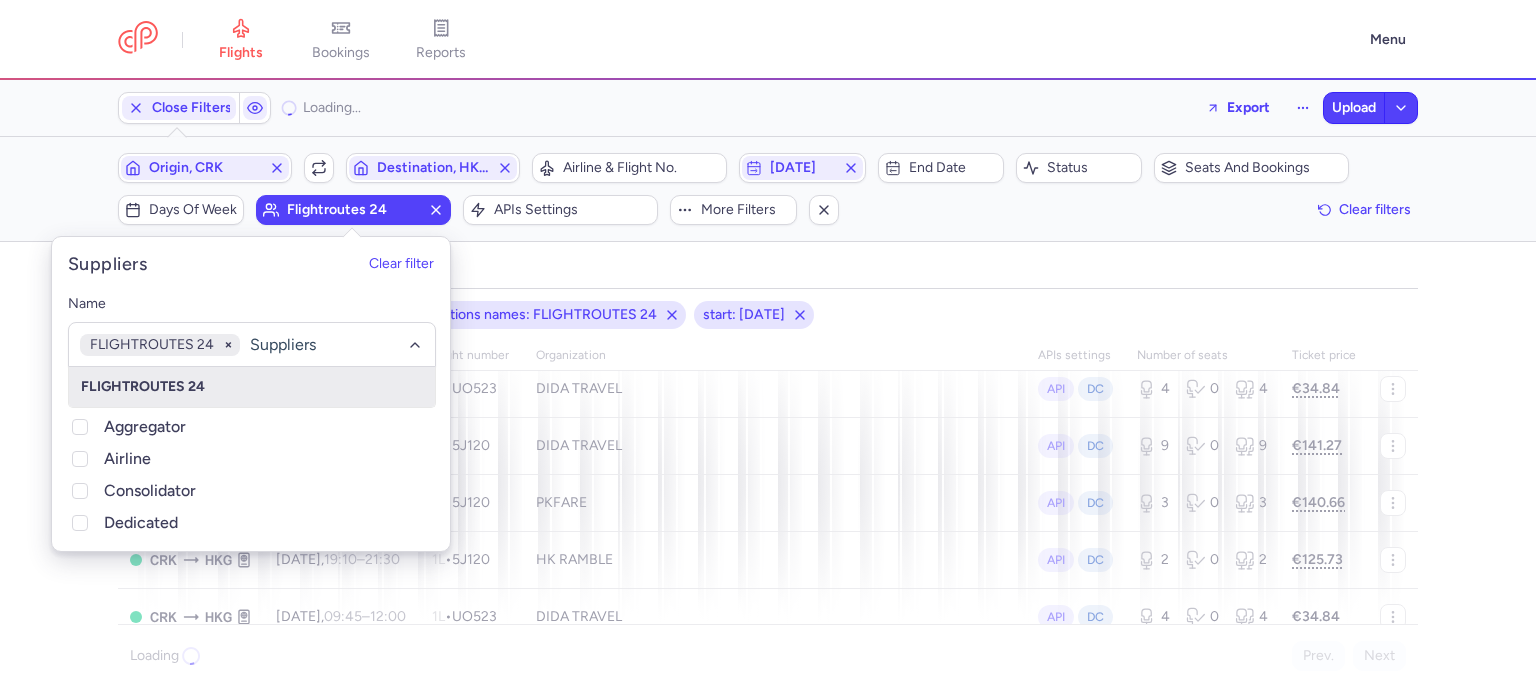 click on "origin: CRK destination: HKG organizations names: FLIGHTROUTES 24 start: 2025-08-03 route date Flight number organization APIs settings number of seats Ticket price August 25  CRK  HKG Sun, 3 Aug,  09:55  –  12:10  +0 1L  •   UO523  HK RAMBLE API DC 2 0 2 €33.66  CRK  HKG Sun, 3 Aug,  09:55  –  12:10  +0 1L  •   UO523  DIDA TRAVEL API DC 4 0 4 €34.84  CRK  HKG Sun, 3 Aug,  19:10  –  21:30  +0 1L  •   5J120  DIDA TRAVEL API DC 9 0 9 €141.27  CRK  HKG Sun, 3 Aug,  19:10  –  21:30  +0 1L  •   5J120  PKFARE API DC 3 0 3 €140.66  CRK  HKG Sun, 3 Aug,  19:10  –  21:30  +0 1L  •   5J120  HK RAMBLE API DC 2 0 2 €125.73  CRK  HKG Mon, 4 Aug,  09:45  –  12:00  +0 1L  •   UO523  DIDA TRAVEL API DC 4 0 4 €34.84  CRK  HKG Mon, 4 Aug,  09:45  –  12:00  +0 1L  •   UO523  HK RAMBLE API DC 3 0 3 €33.66  CRK  HKG Mon, 4 Aug,  19:10  –  21:30  +0 1L  •   5J120  DIDA TRAVEL API DC 9 0 9 €107.04  CRK  HKG Mon, 4 Aug,  19:10  –  21:30  +0 1L  •   5J120  HK RAMBLE API DC 9 0 9 +0" at bounding box center [768, 498] 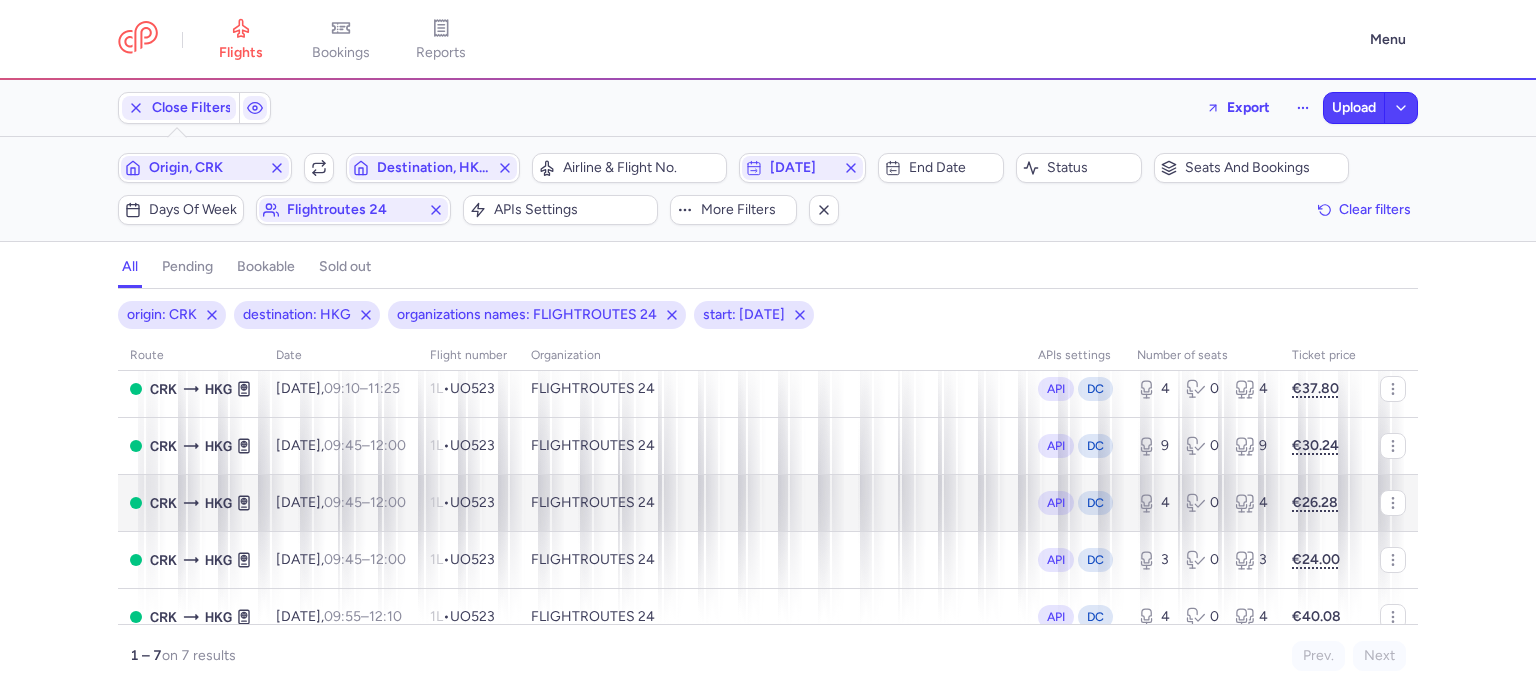 scroll, scrollTop: 0, scrollLeft: 0, axis: both 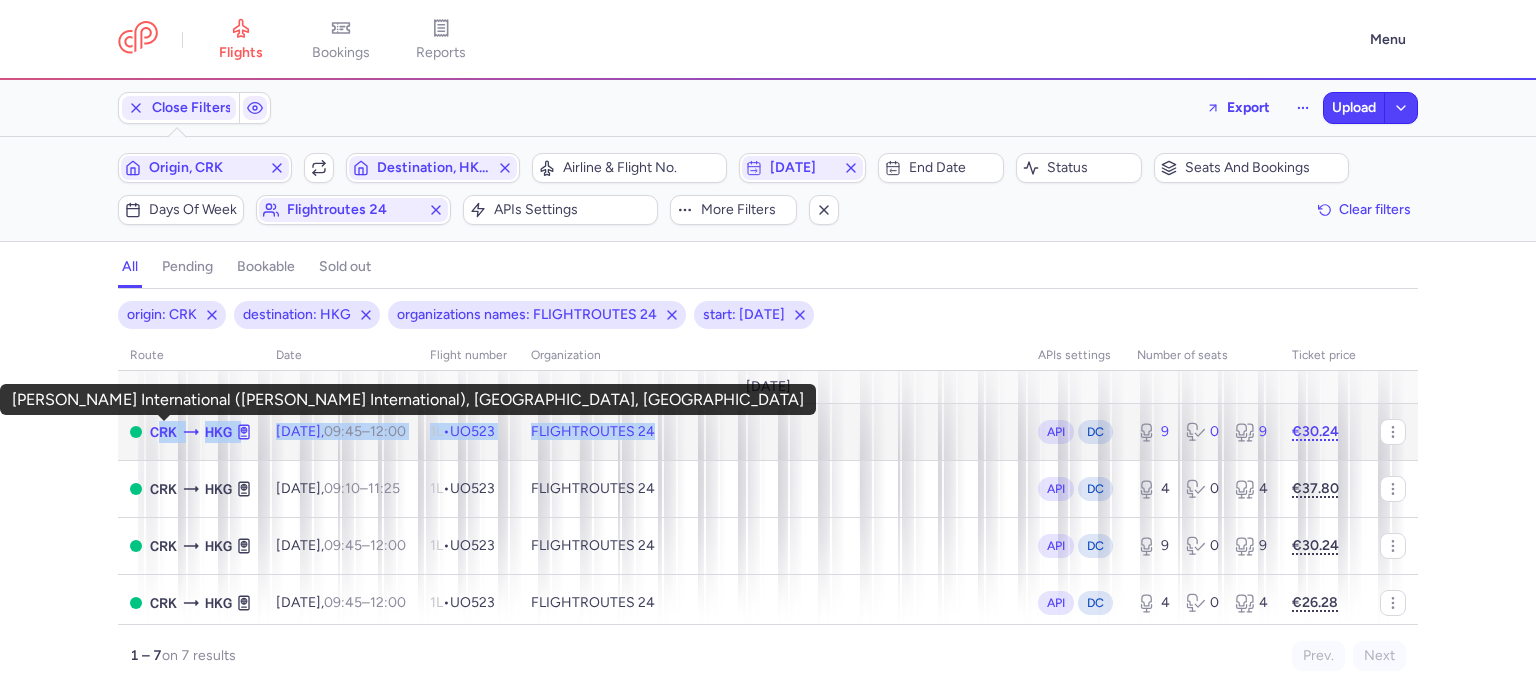 drag, startPoint x: 708, startPoint y: 434, endPoint x: 151, endPoint y: 428, distance: 557.0323 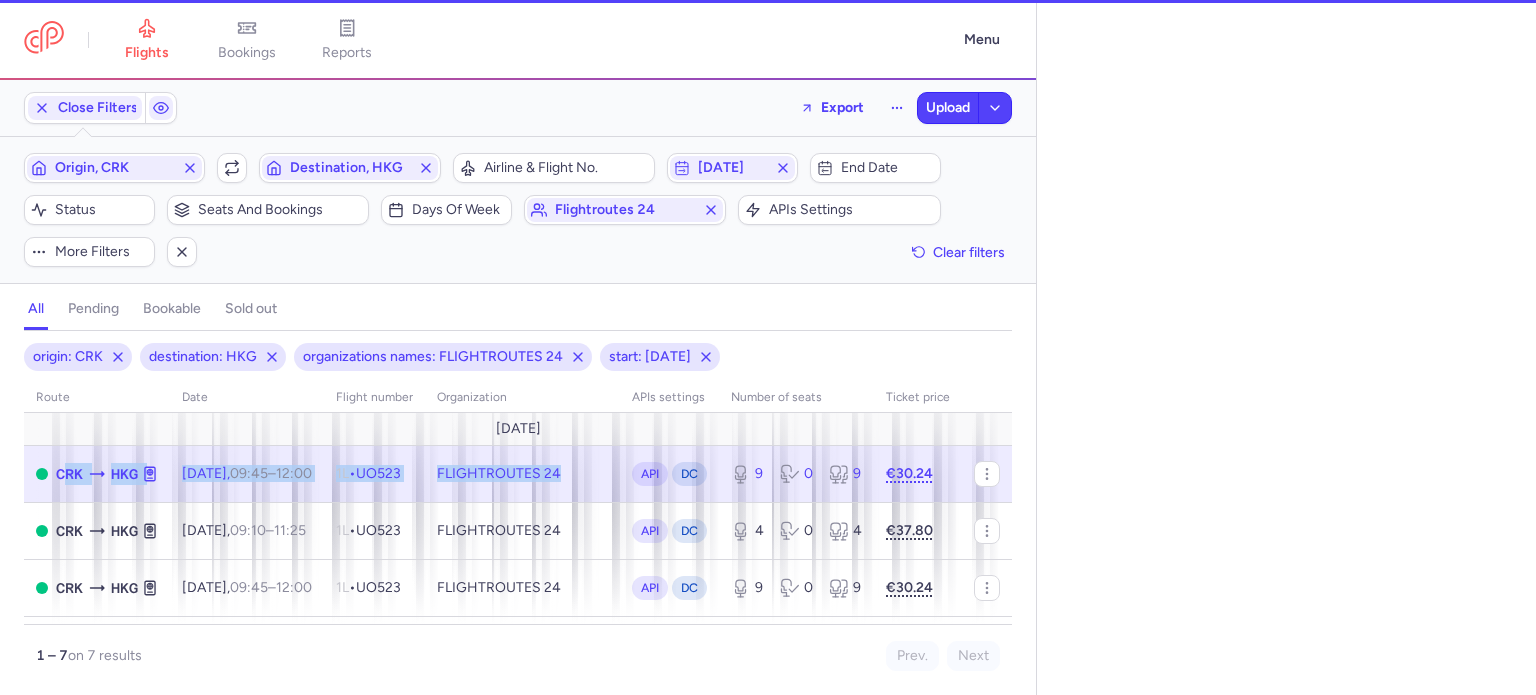 select on "days" 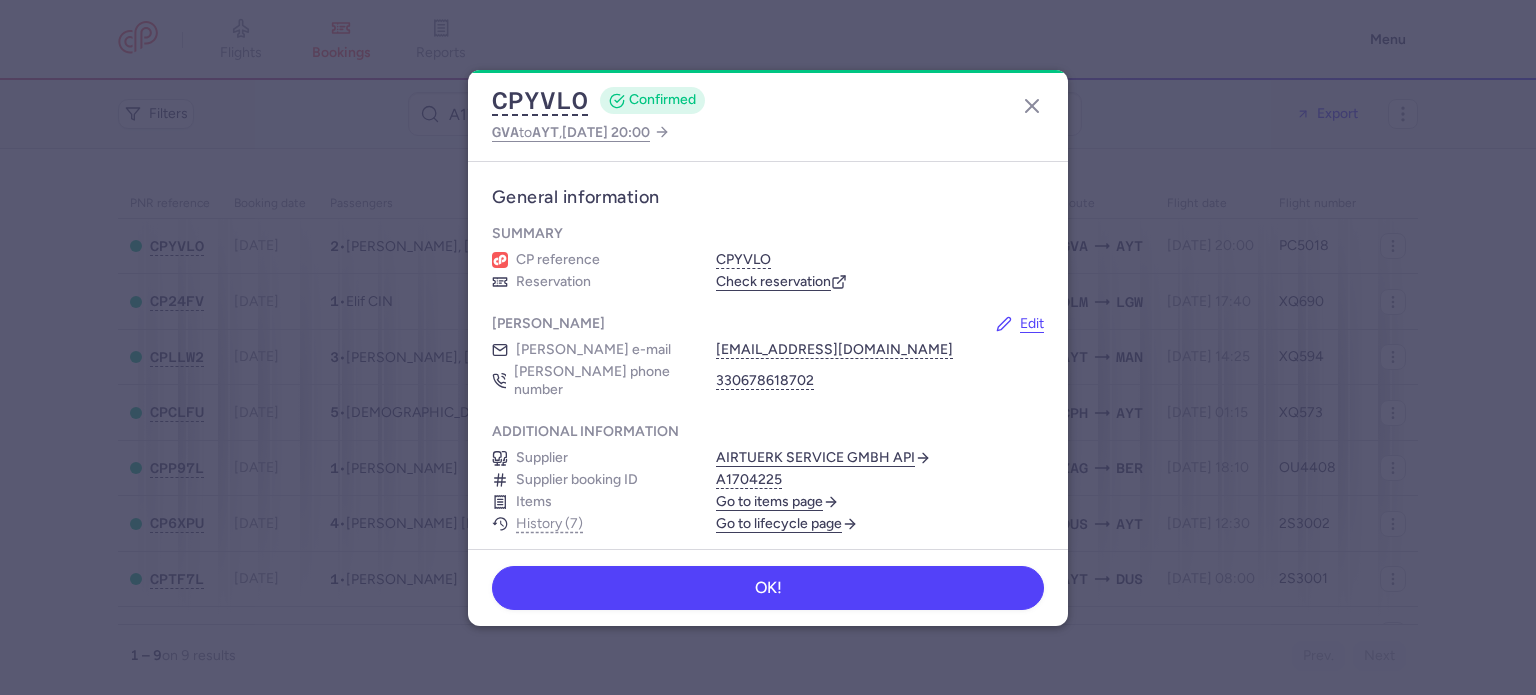 scroll, scrollTop: 0, scrollLeft: 0, axis: both 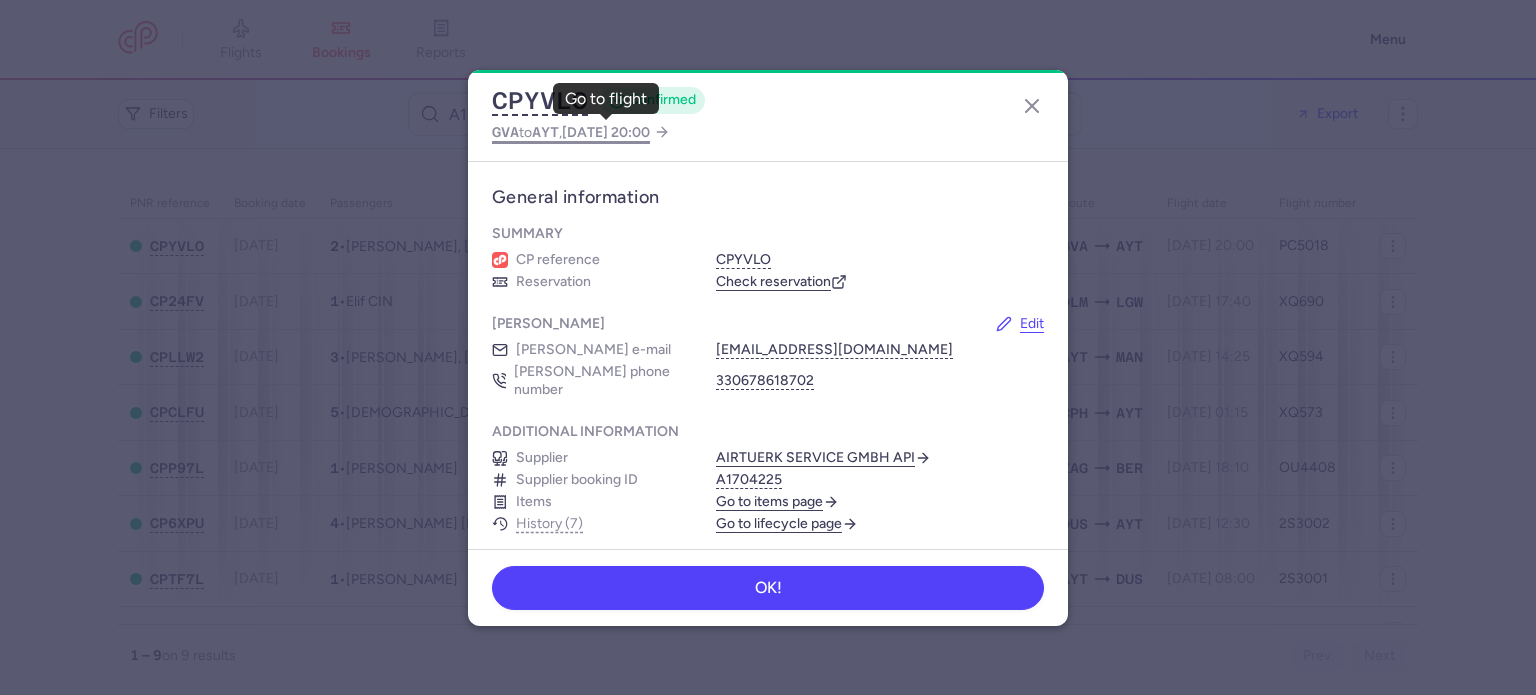 click on "AYT" at bounding box center [545, 132] 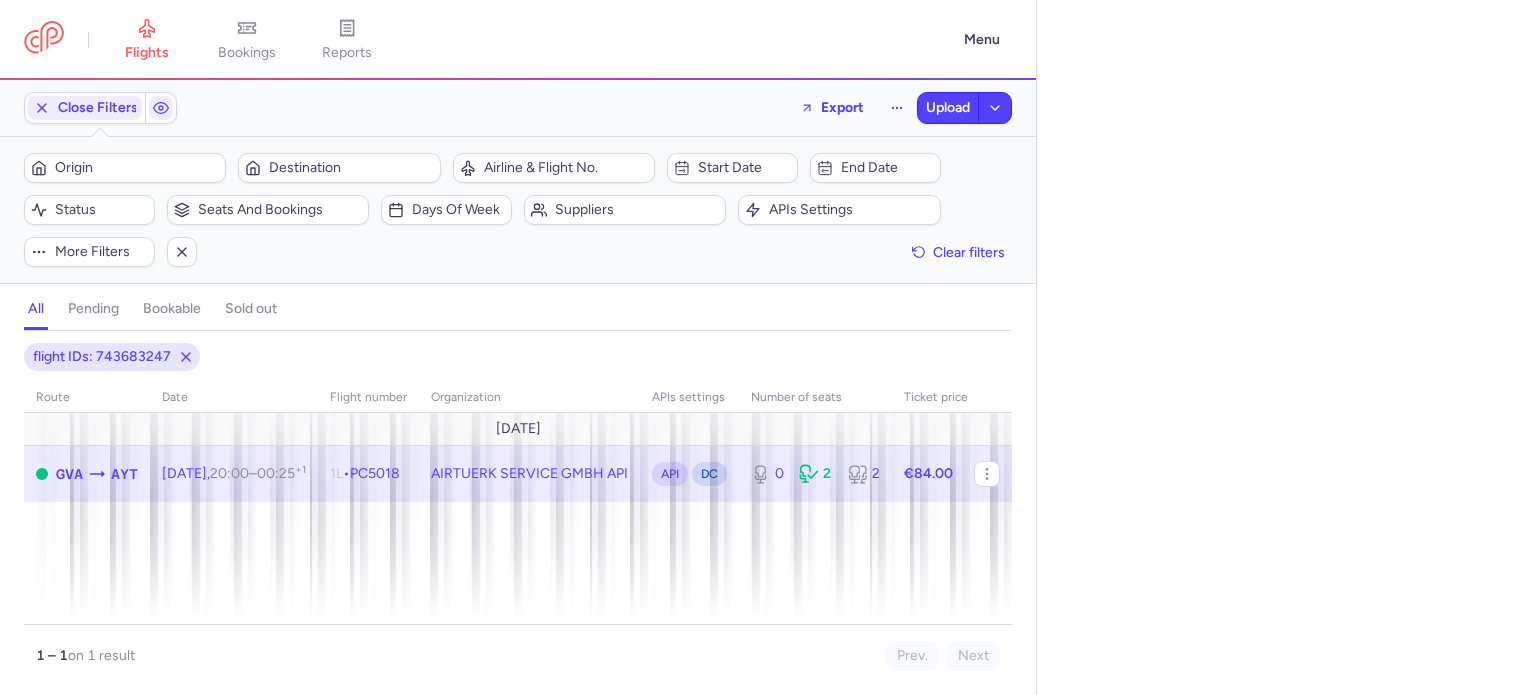 select on "days" 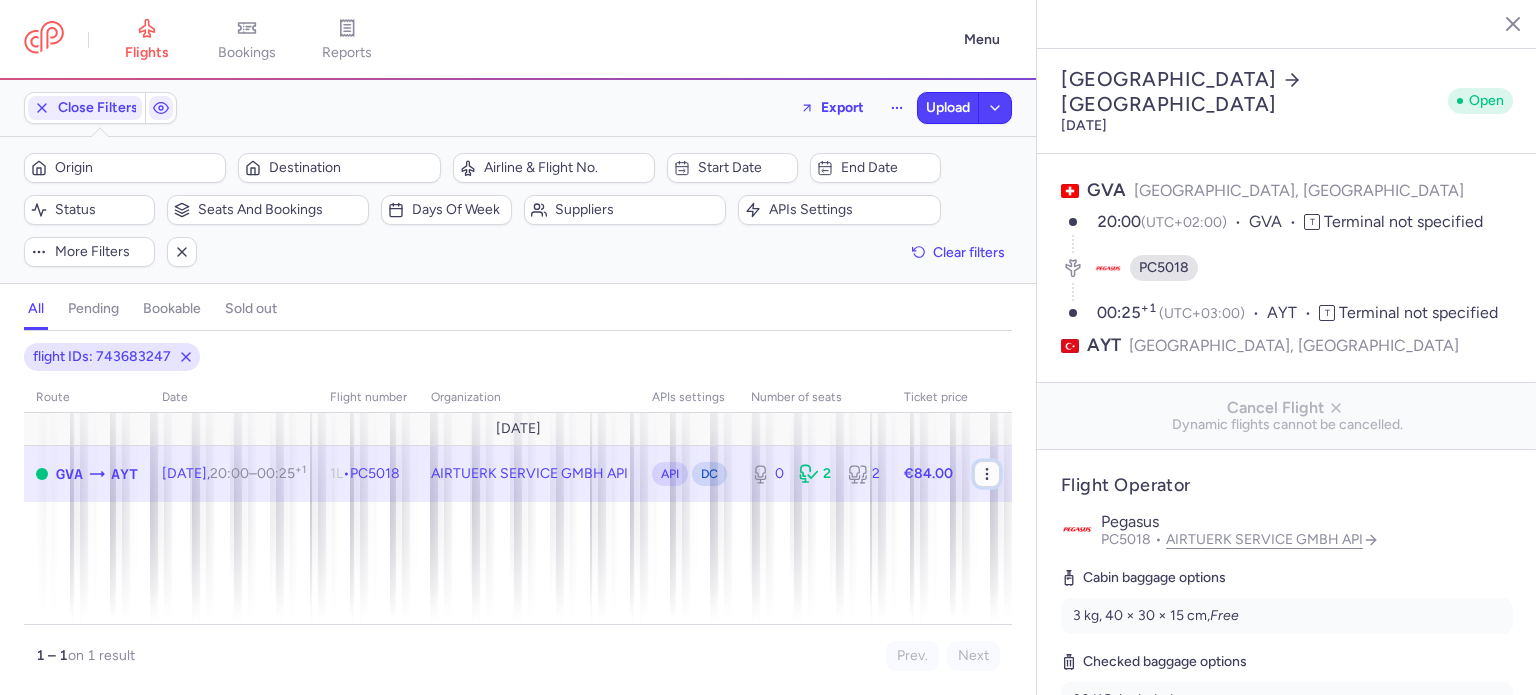click 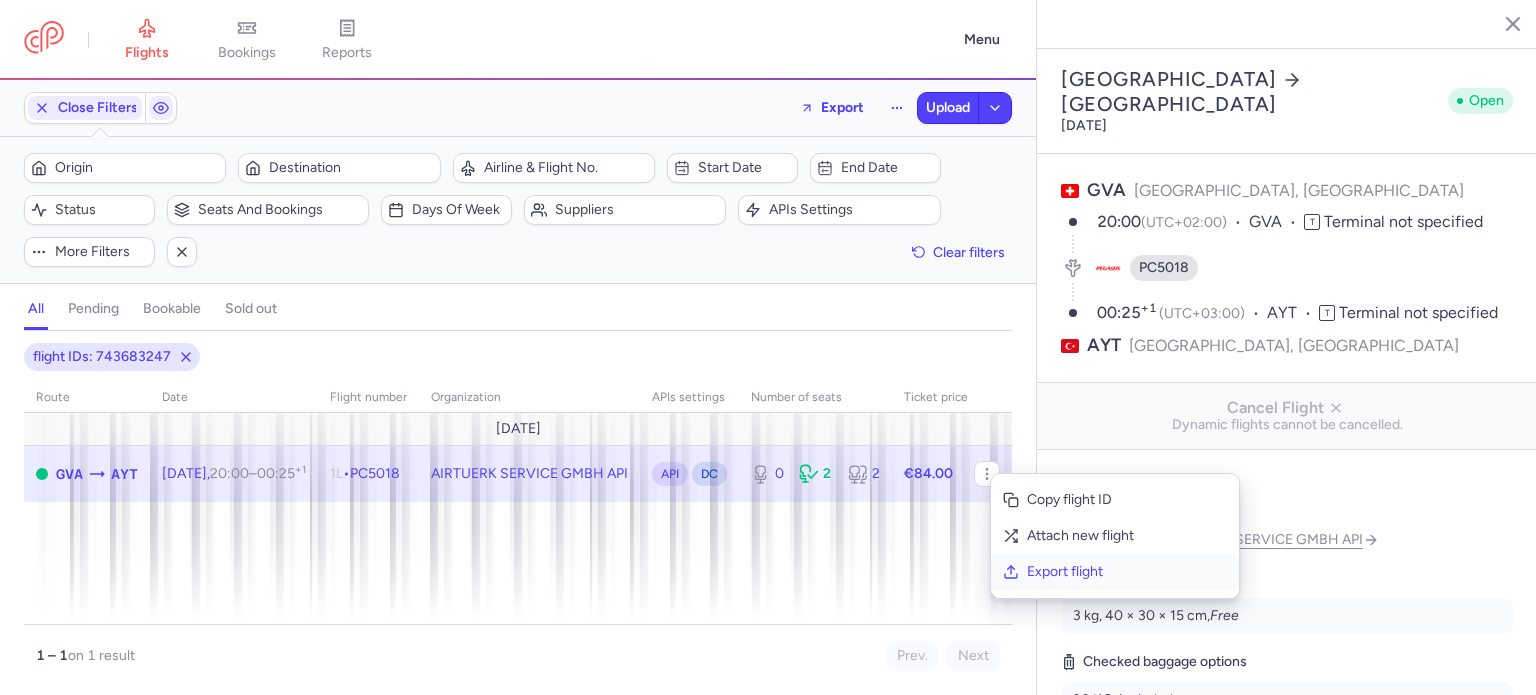 click on "Export flight" at bounding box center [1127, 572] 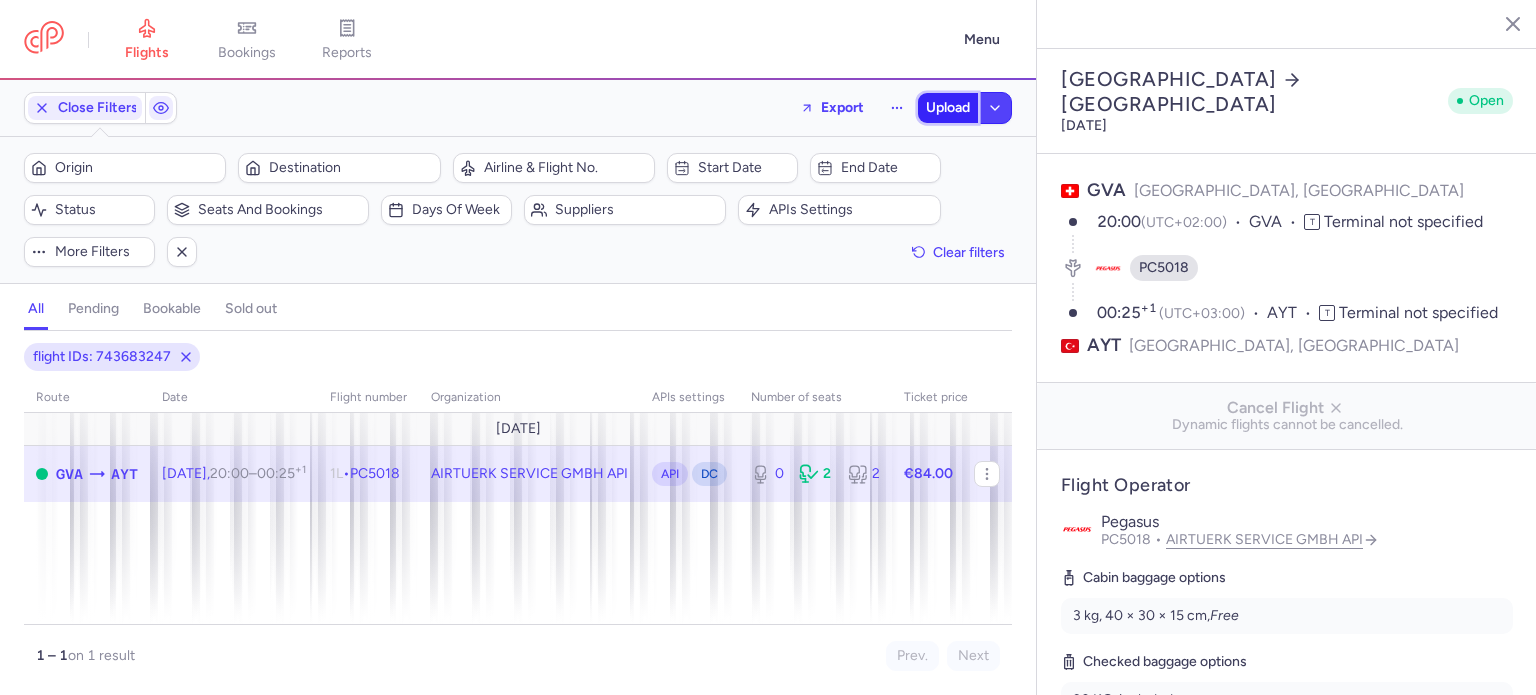 click on "Upload" at bounding box center (948, 108) 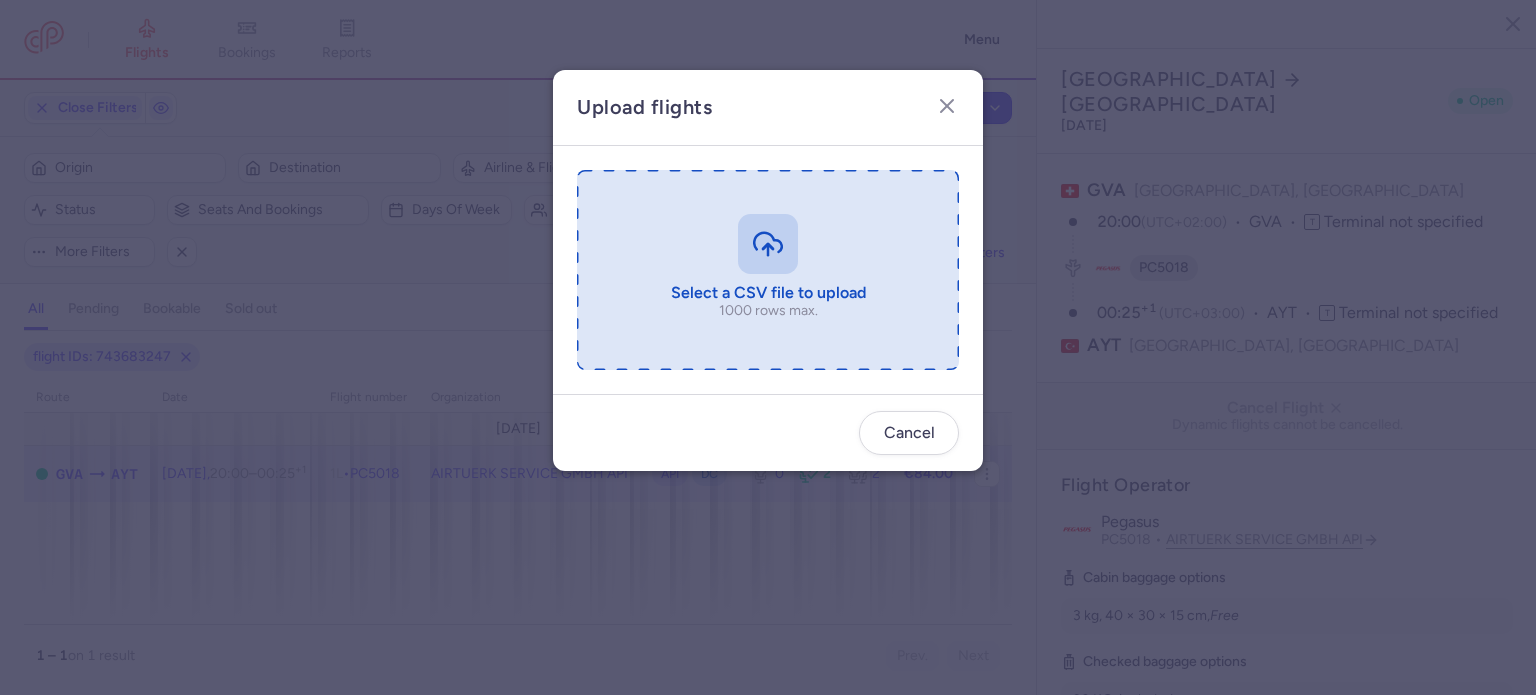 click at bounding box center [768, 270] 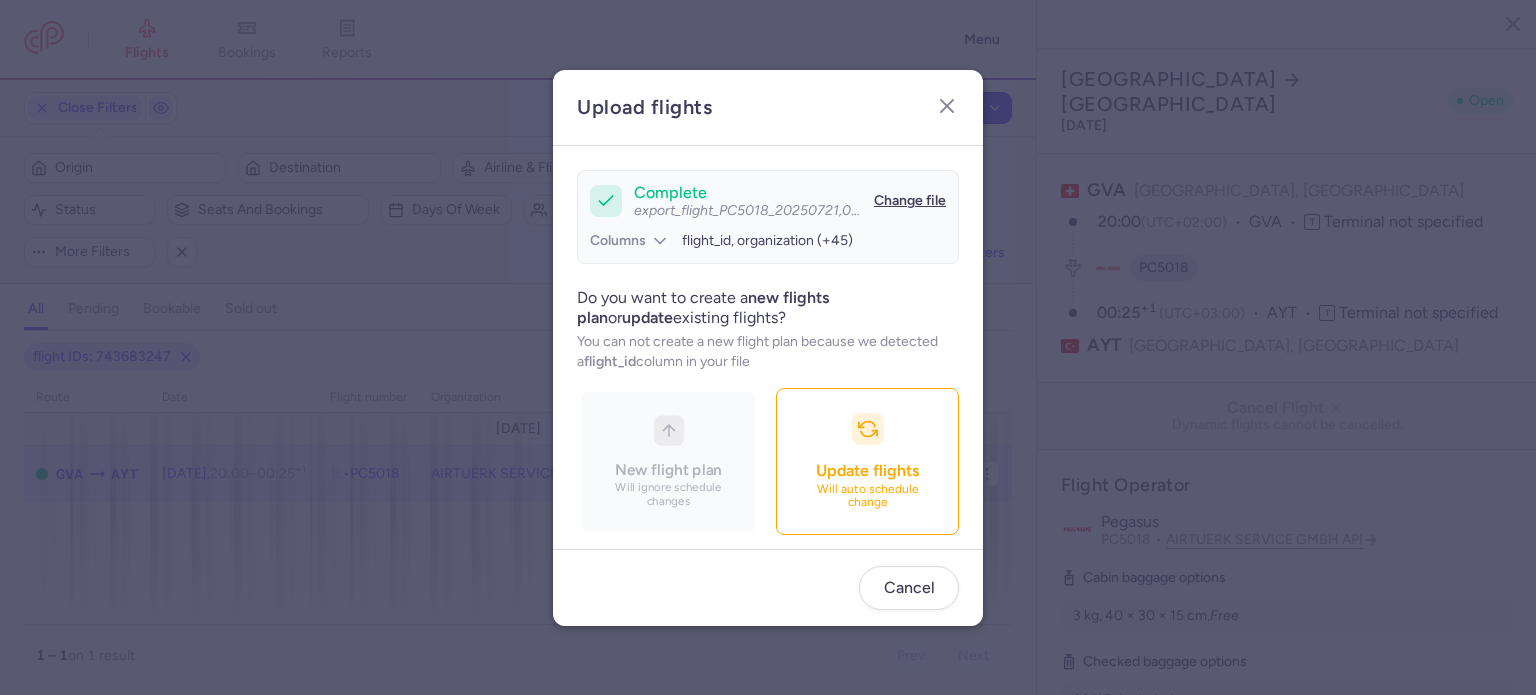 scroll, scrollTop: 172, scrollLeft: 0, axis: vertical 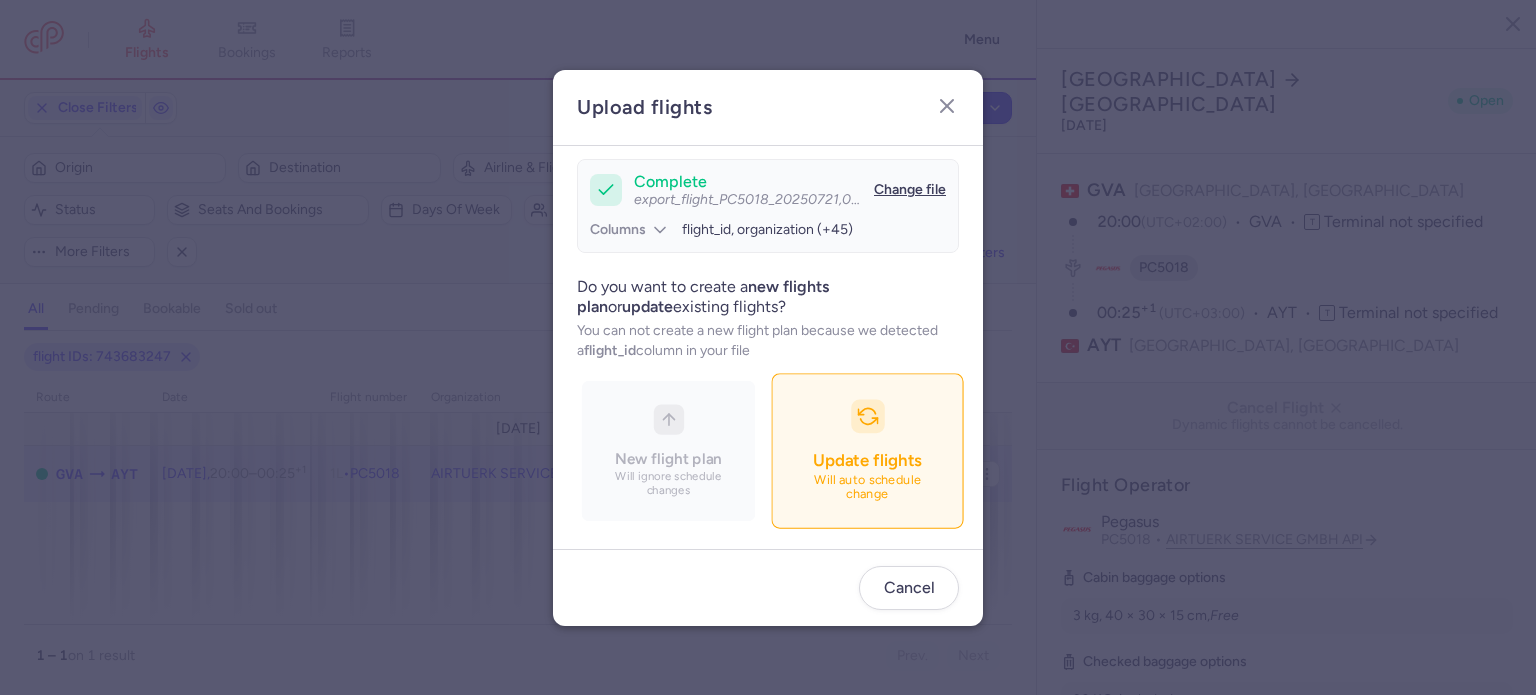 click on "Update flights Will auto schedule change" at bounding box center [867, 450] 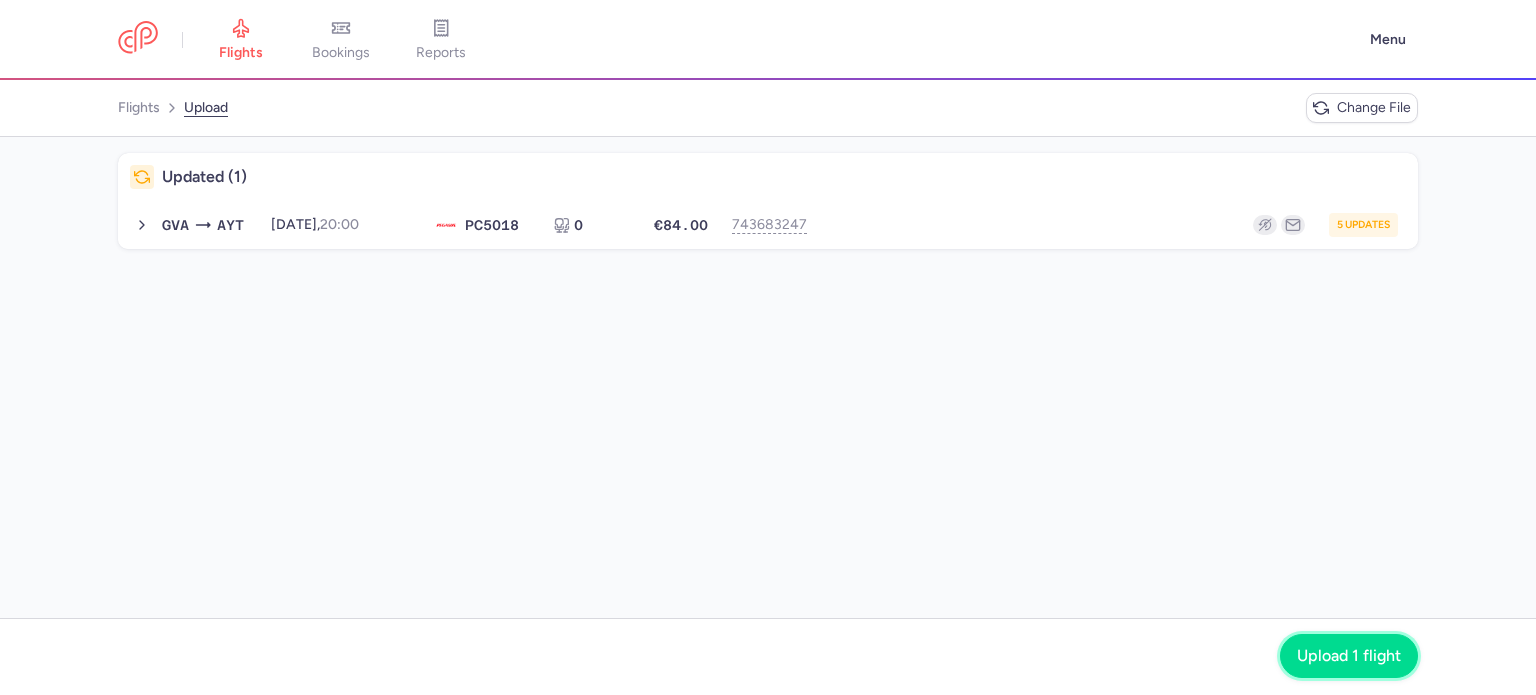 click on "Upload 1 flight" at bounding box center (1349, 656) 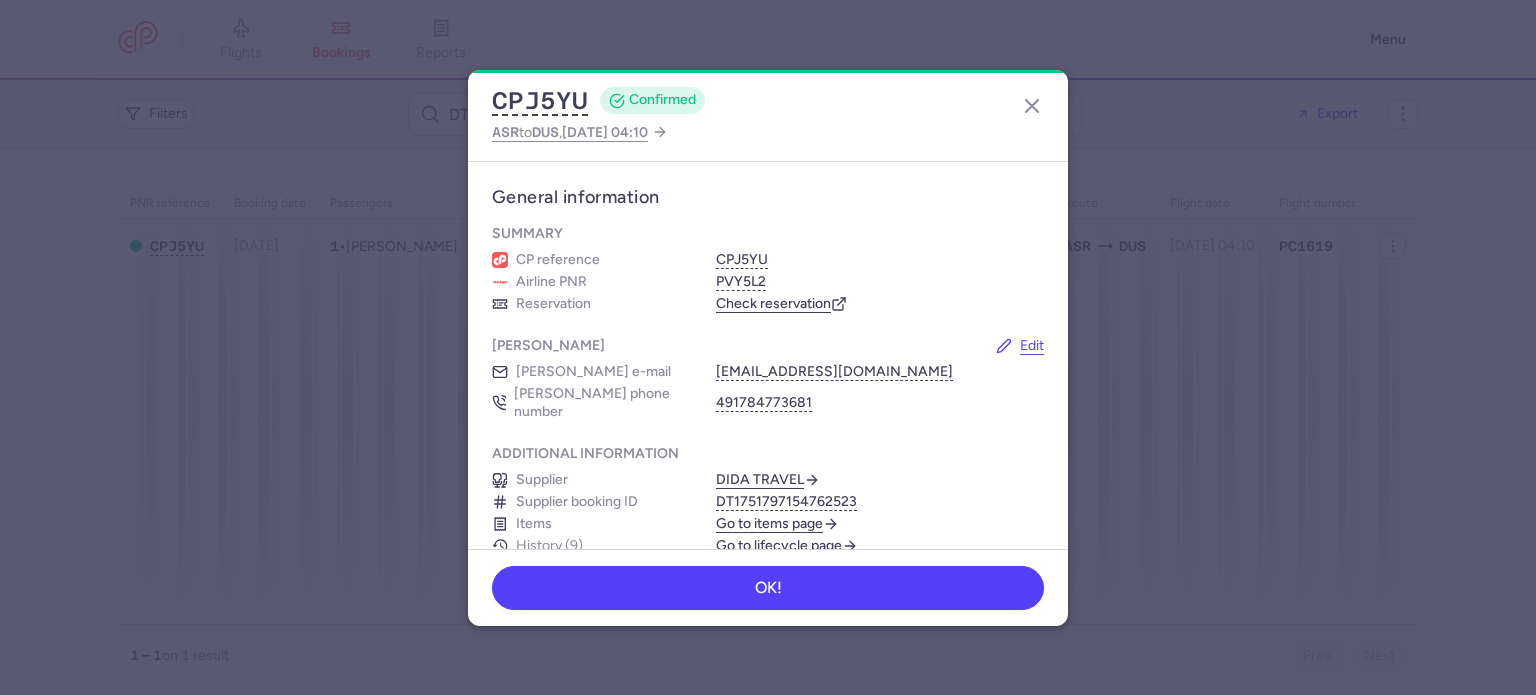 scroll, scrollTop: 0, scrollLeft: 0, axis: both 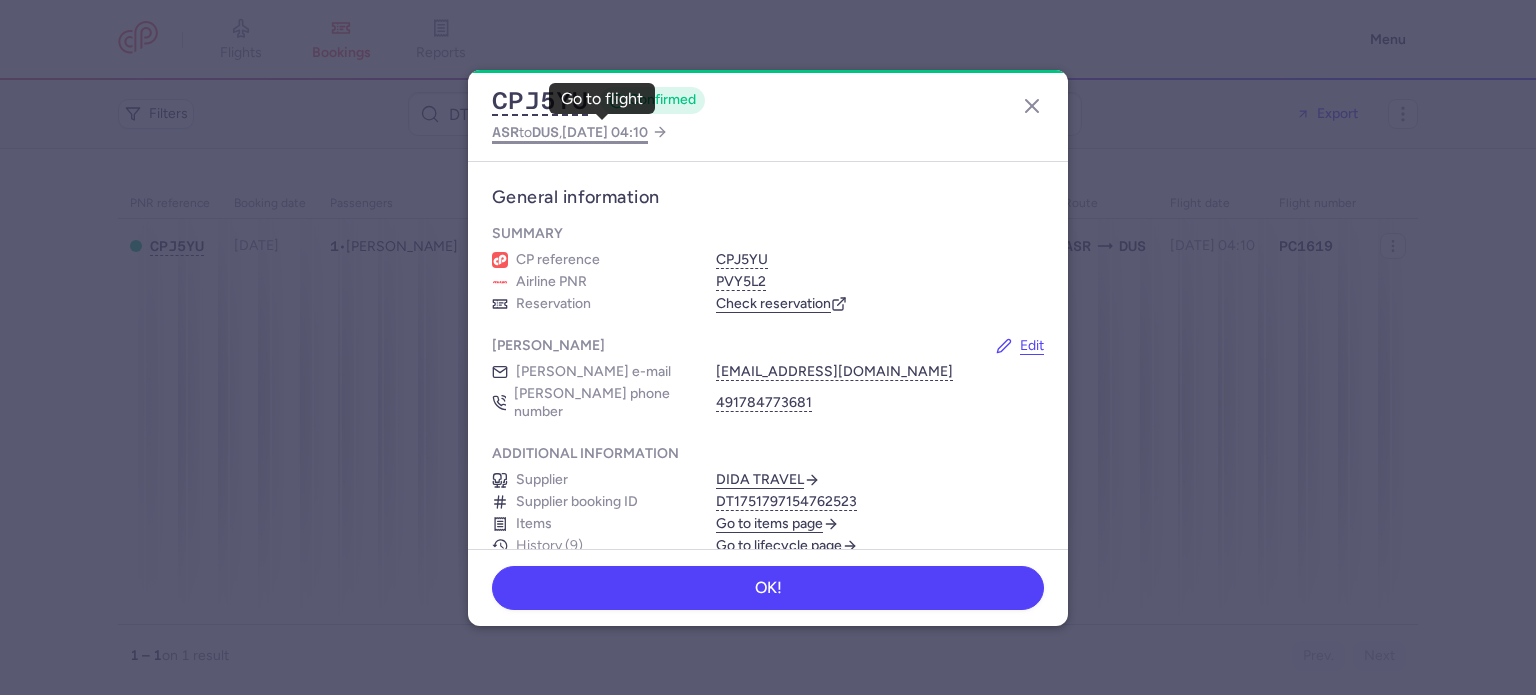 click on "[DATE] 04:10" at bounding box center [605, 132] 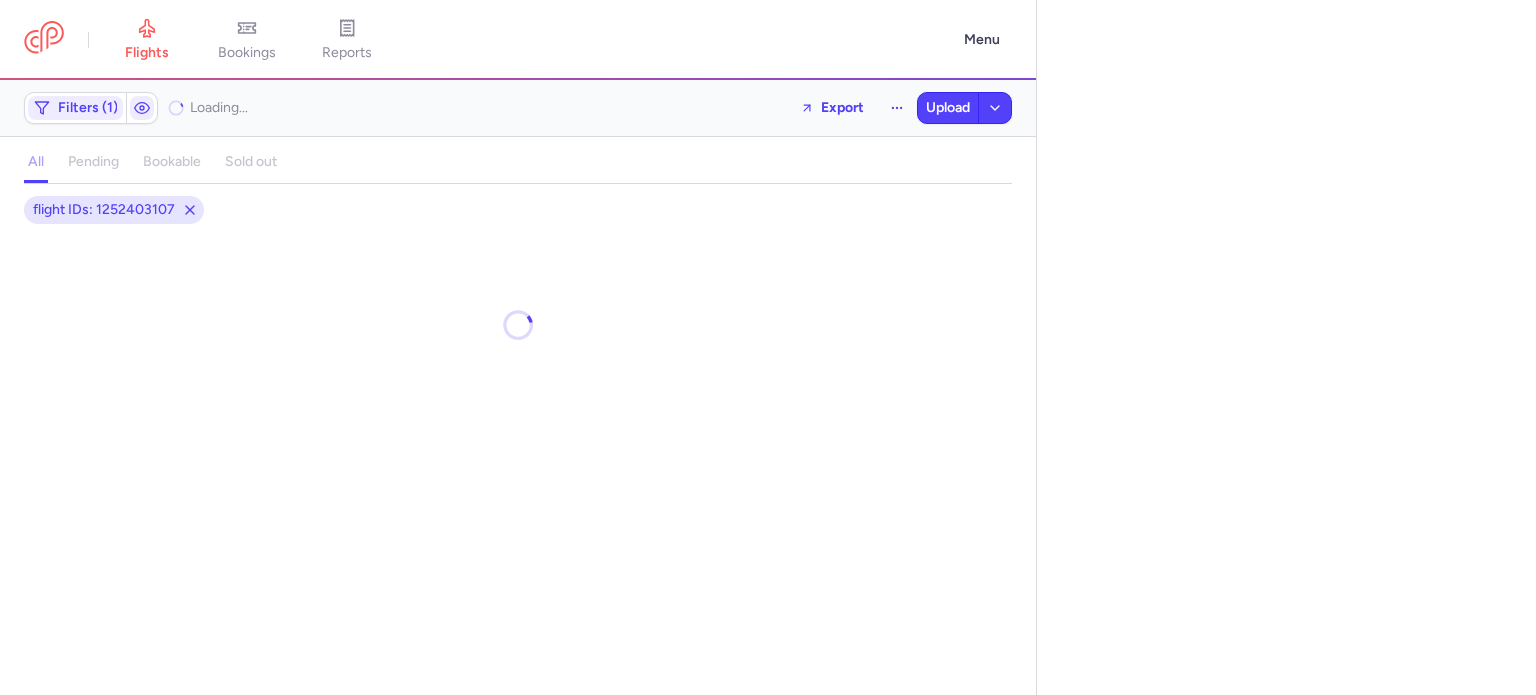 select on "days" 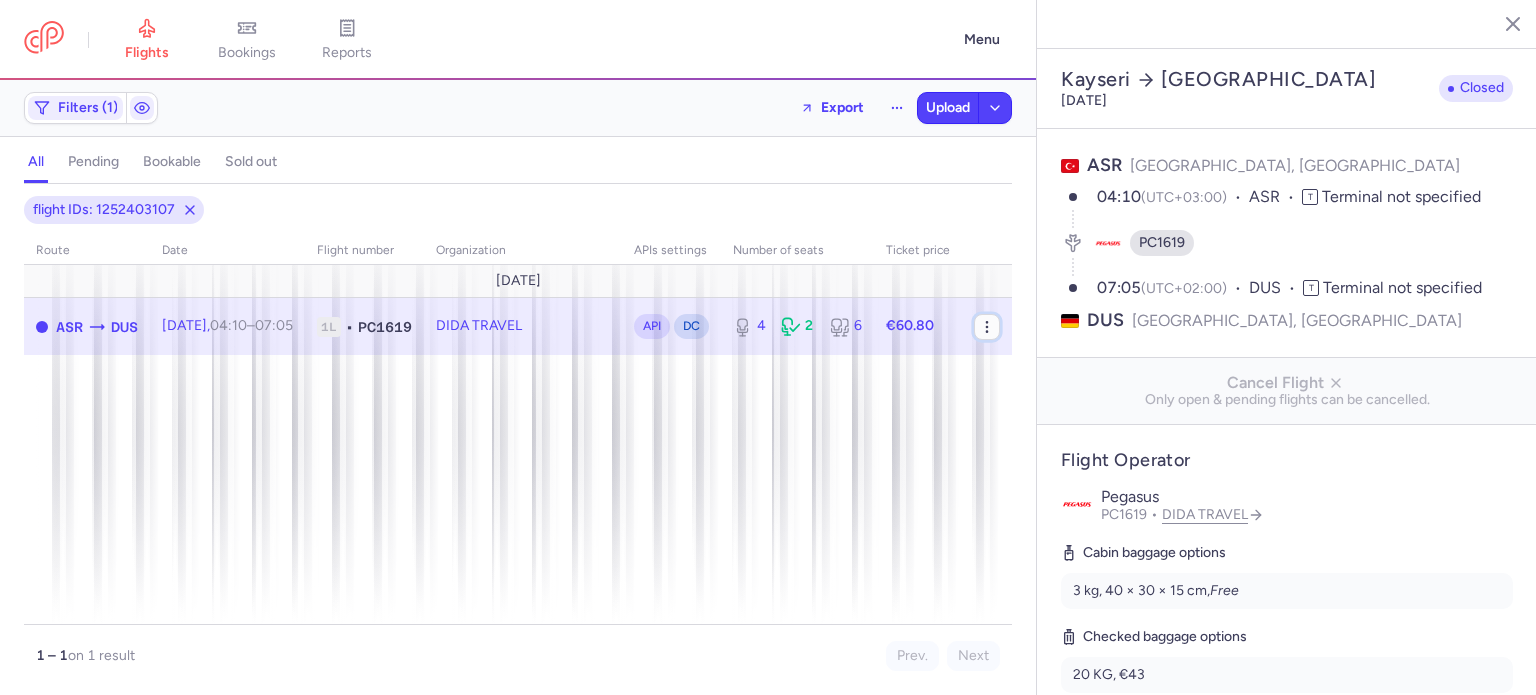 click 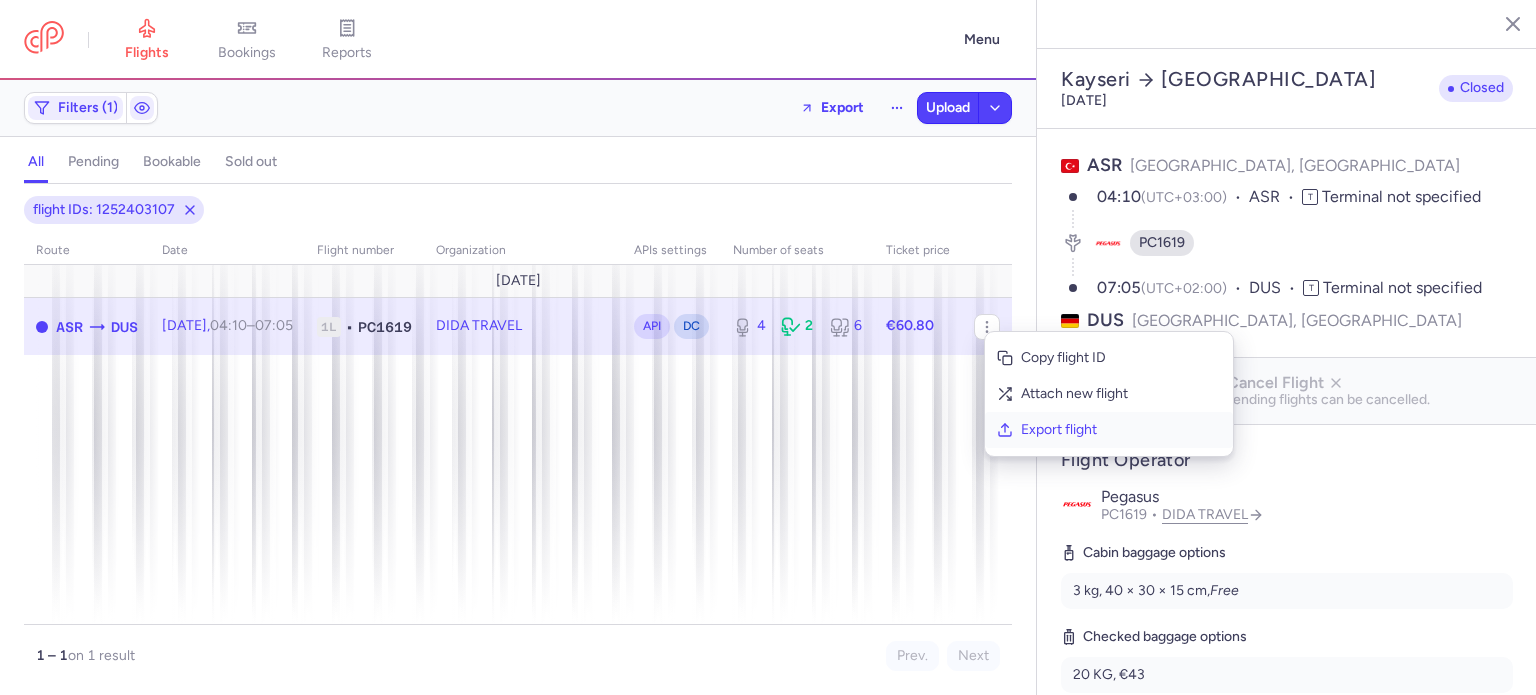 click on "Export flight" 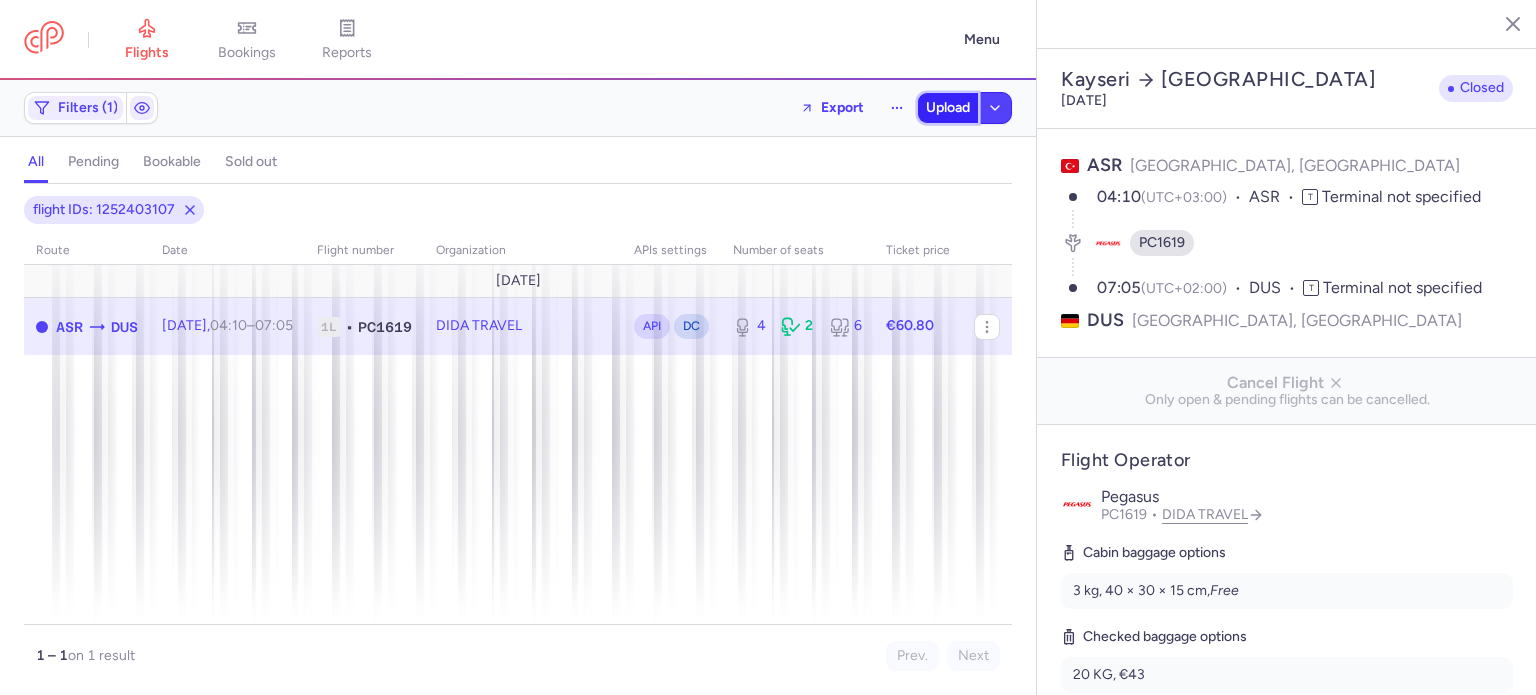 click on "Upload" at bounding box center [948, 108] 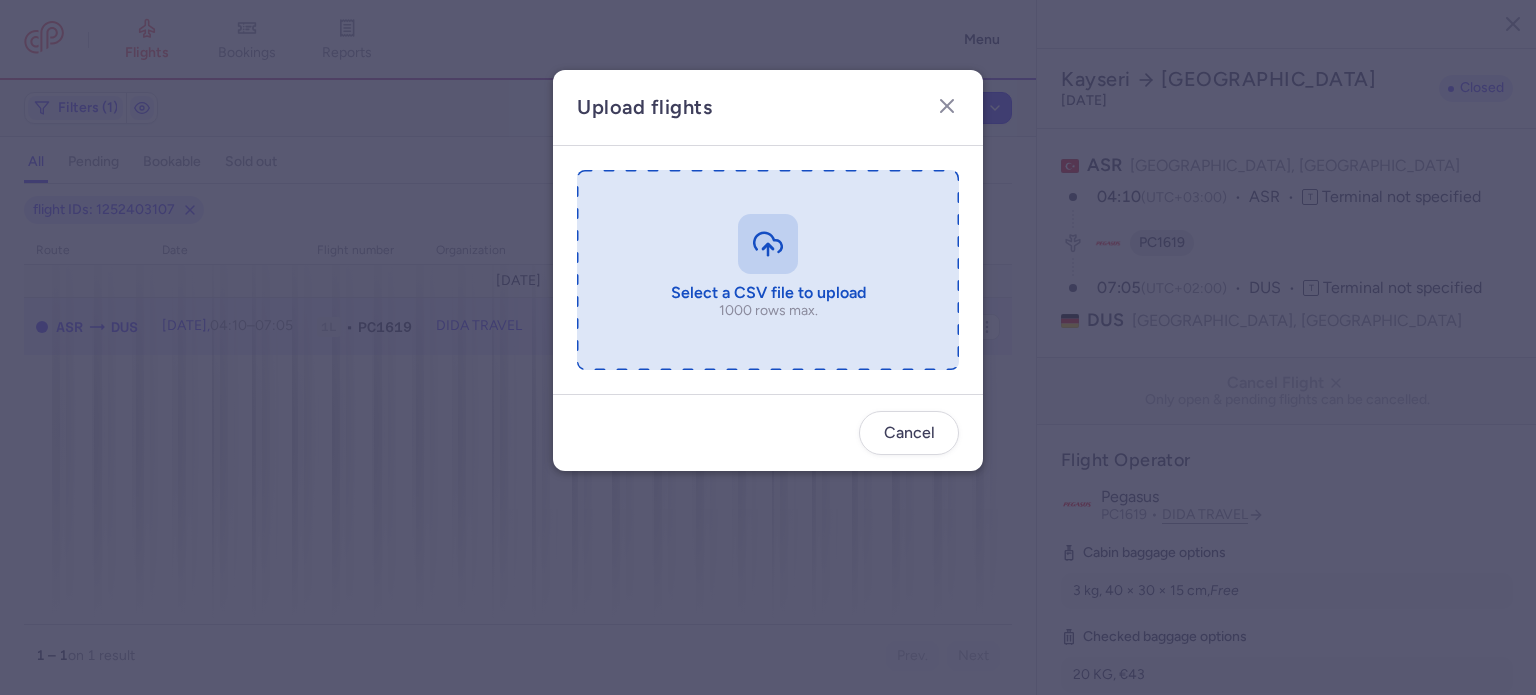 click at bounding box center [768, 270] 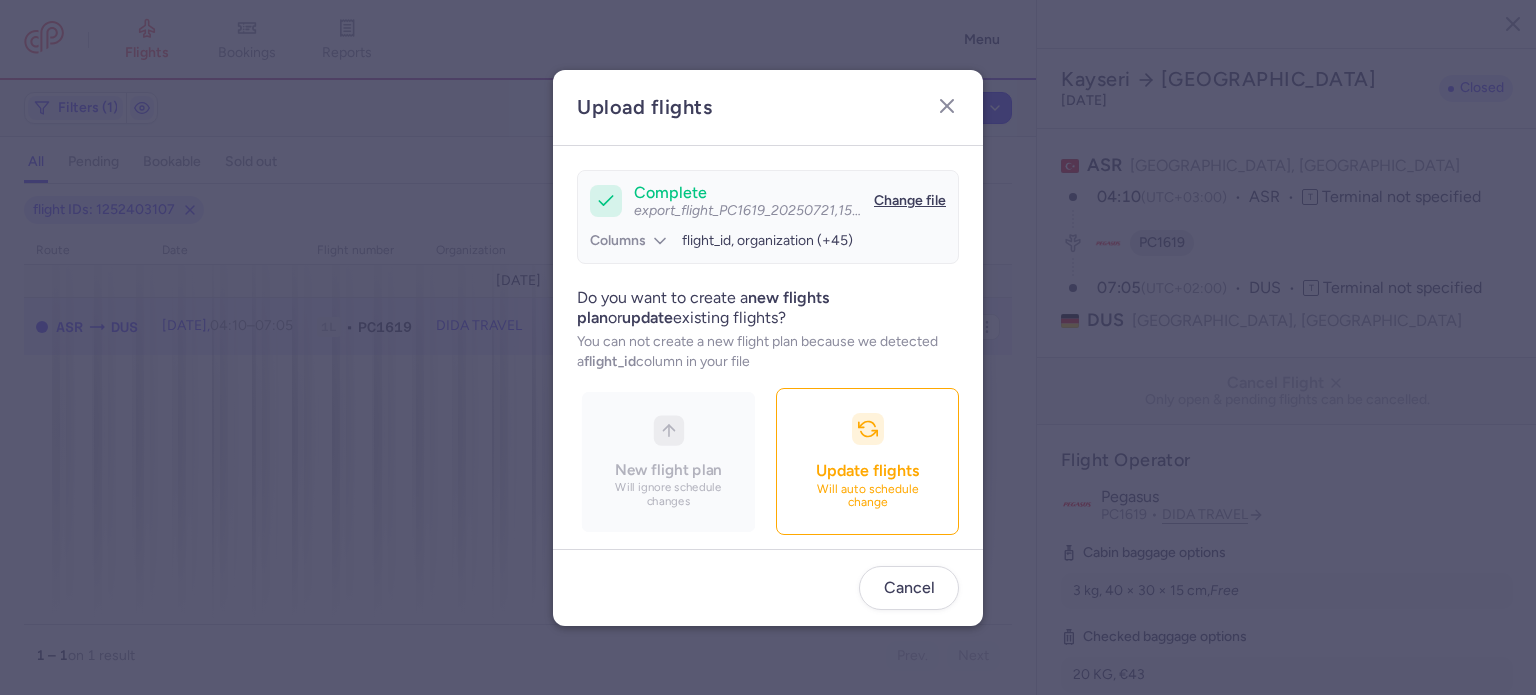 scroll, scrollTop: 172, scrollLeft: 0, axis: vertical 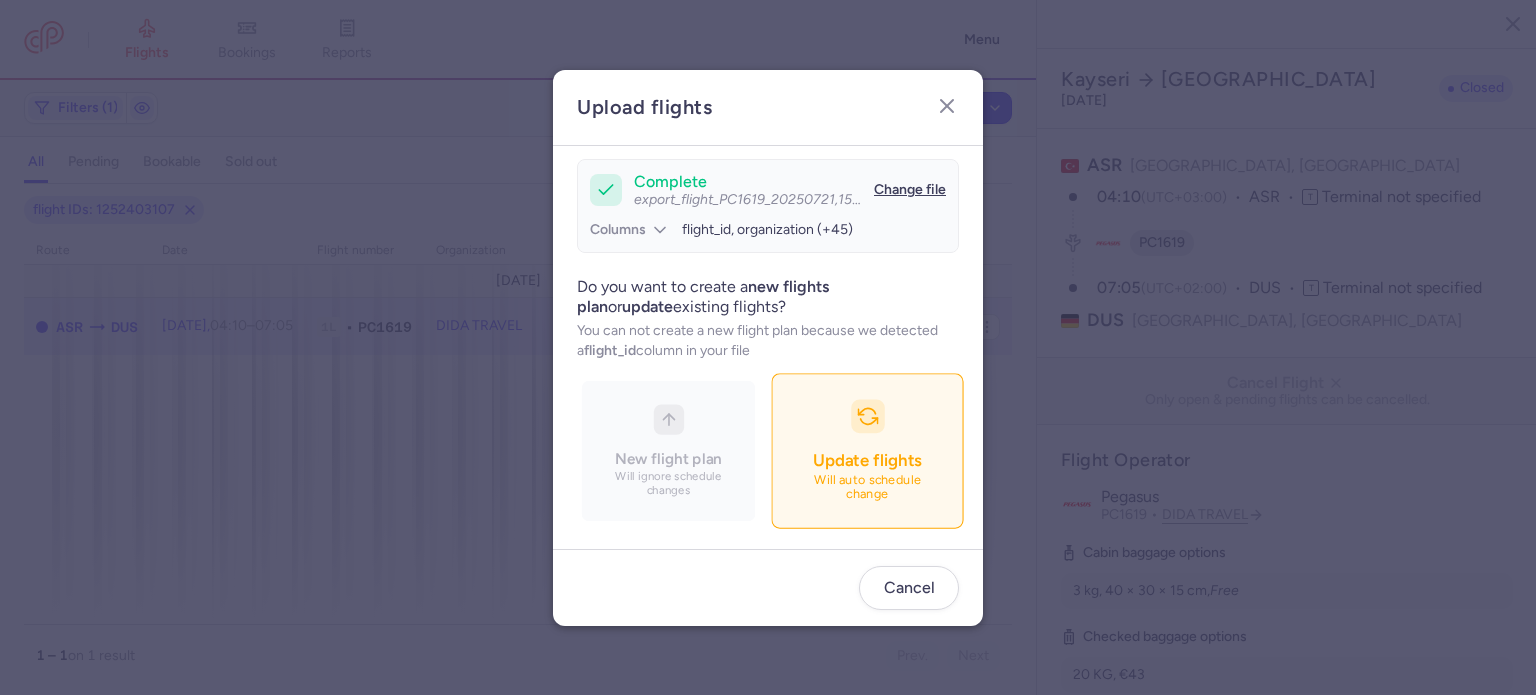 click on "Update flights" at bounding box center [867, 460] 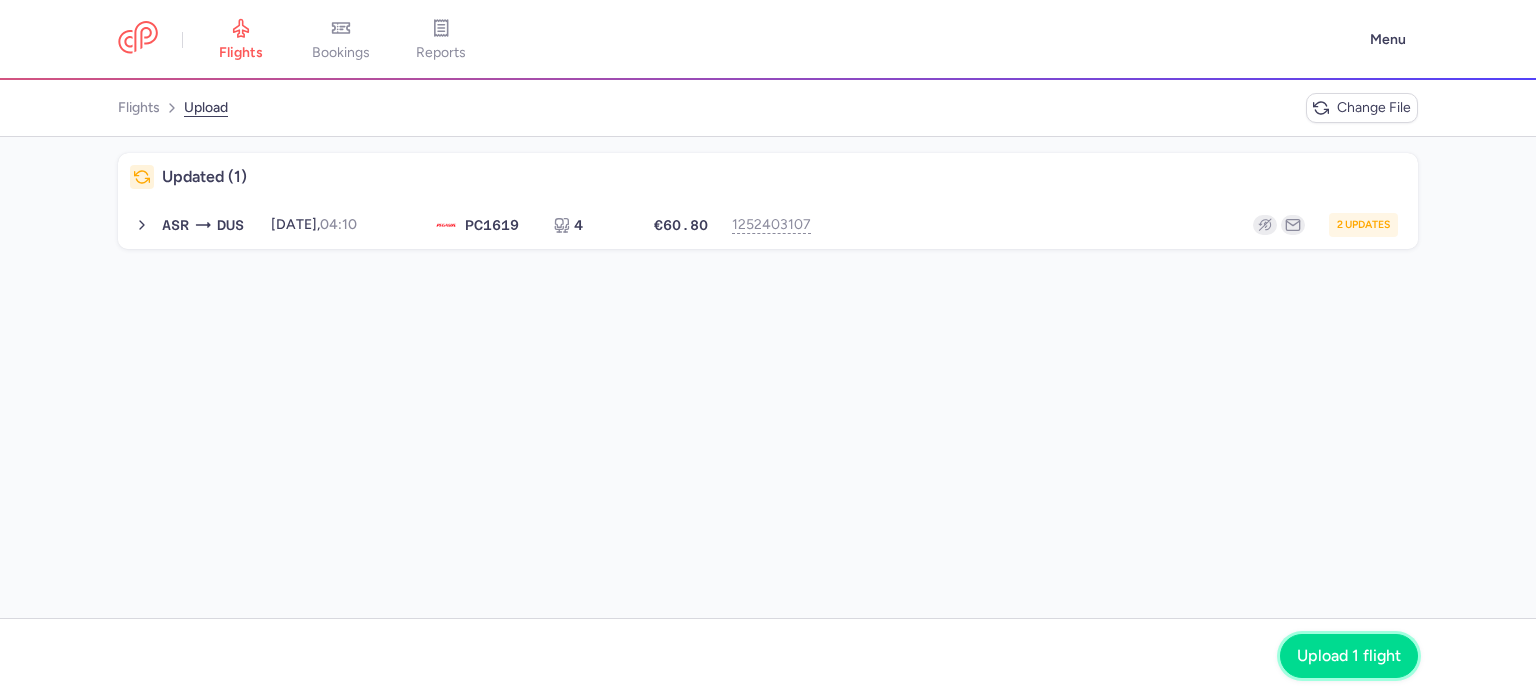 click on "Upload 1 flight" 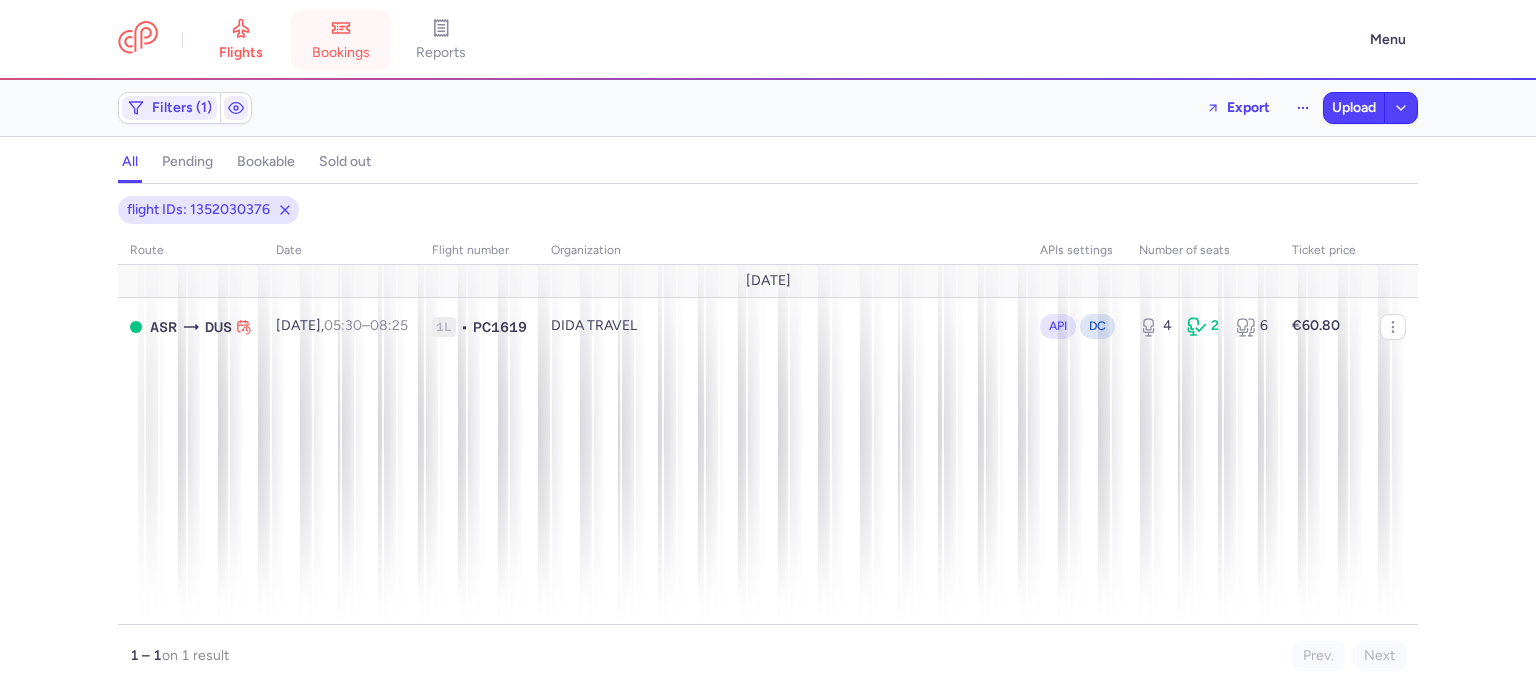 click on "bookings" at bounding box center [341, 53] 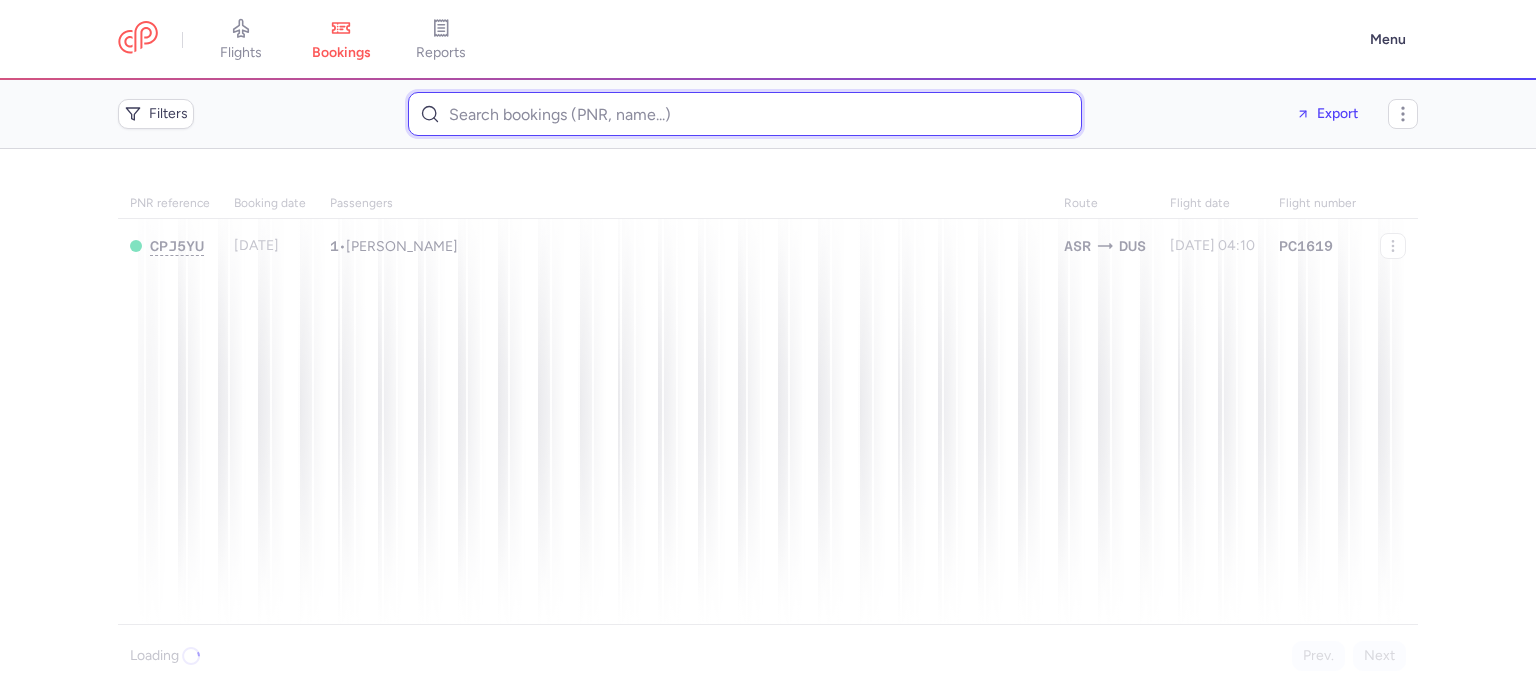click at bounding box center (745, 114) 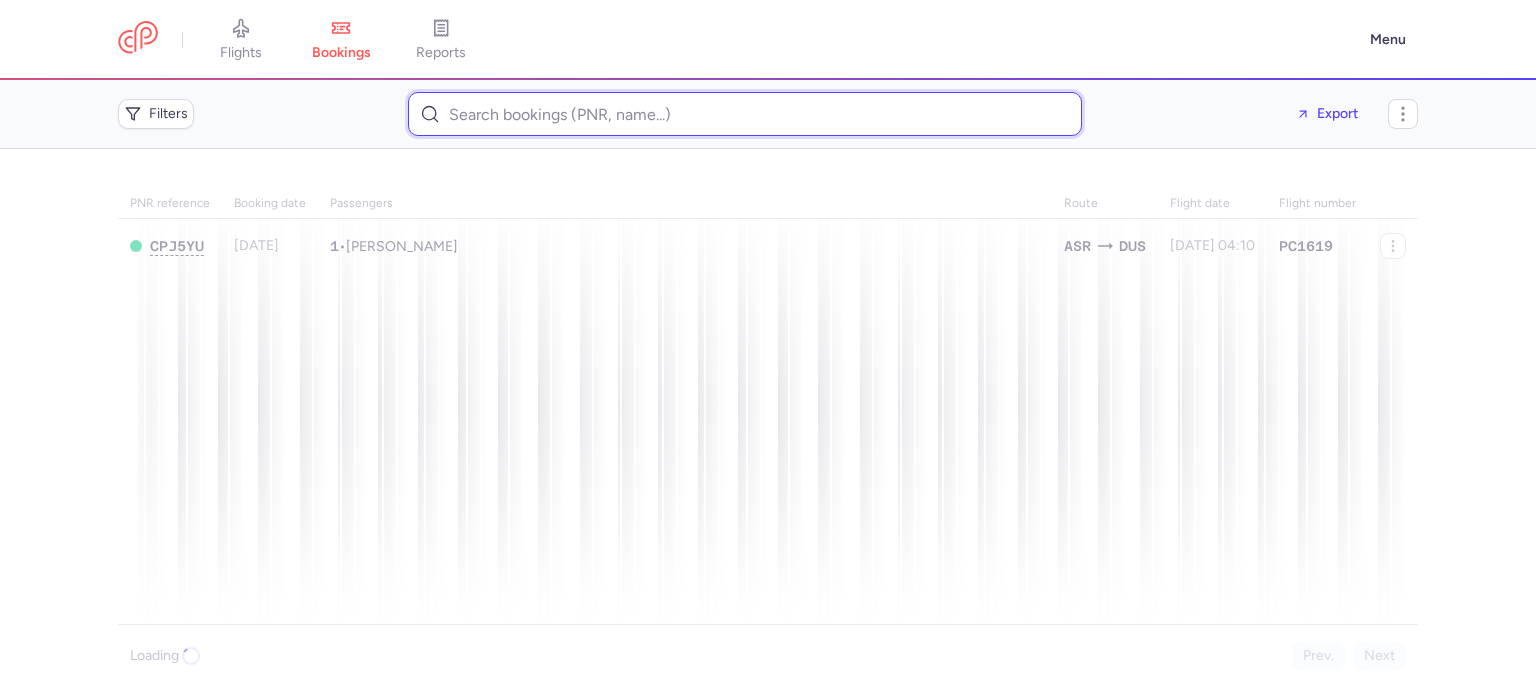 paste on "thioube76@gmail.com" 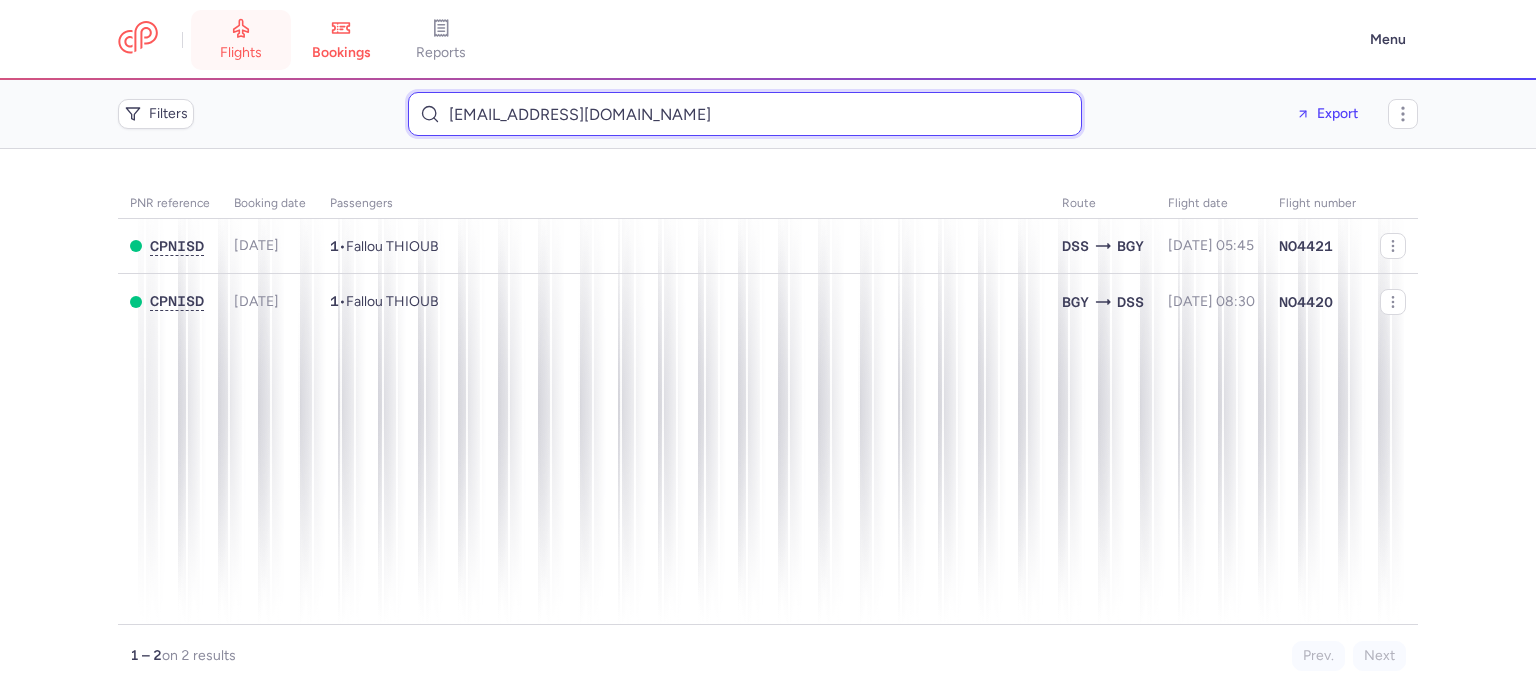 type on "thioube76@gmail.com" 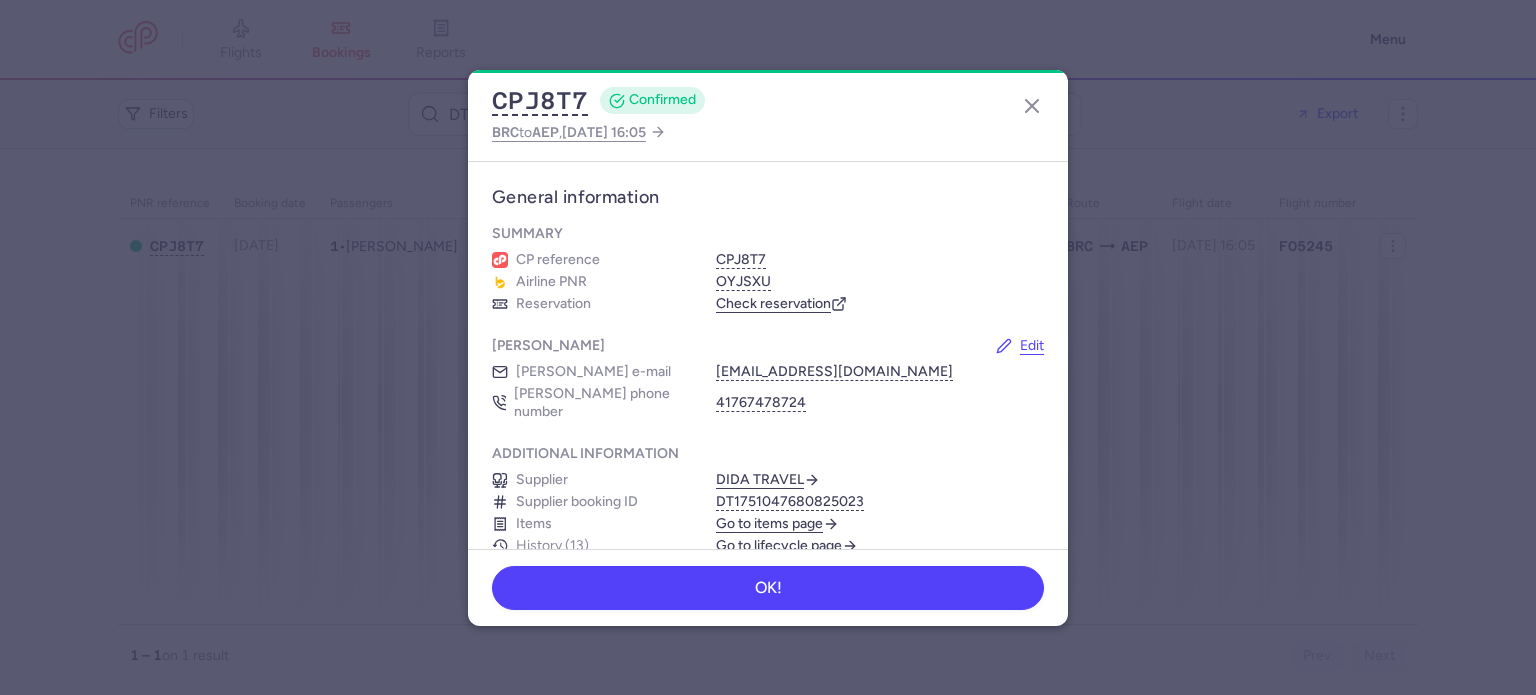 scroll, scrollTop: 0, scrollLeft: 0, axis: both 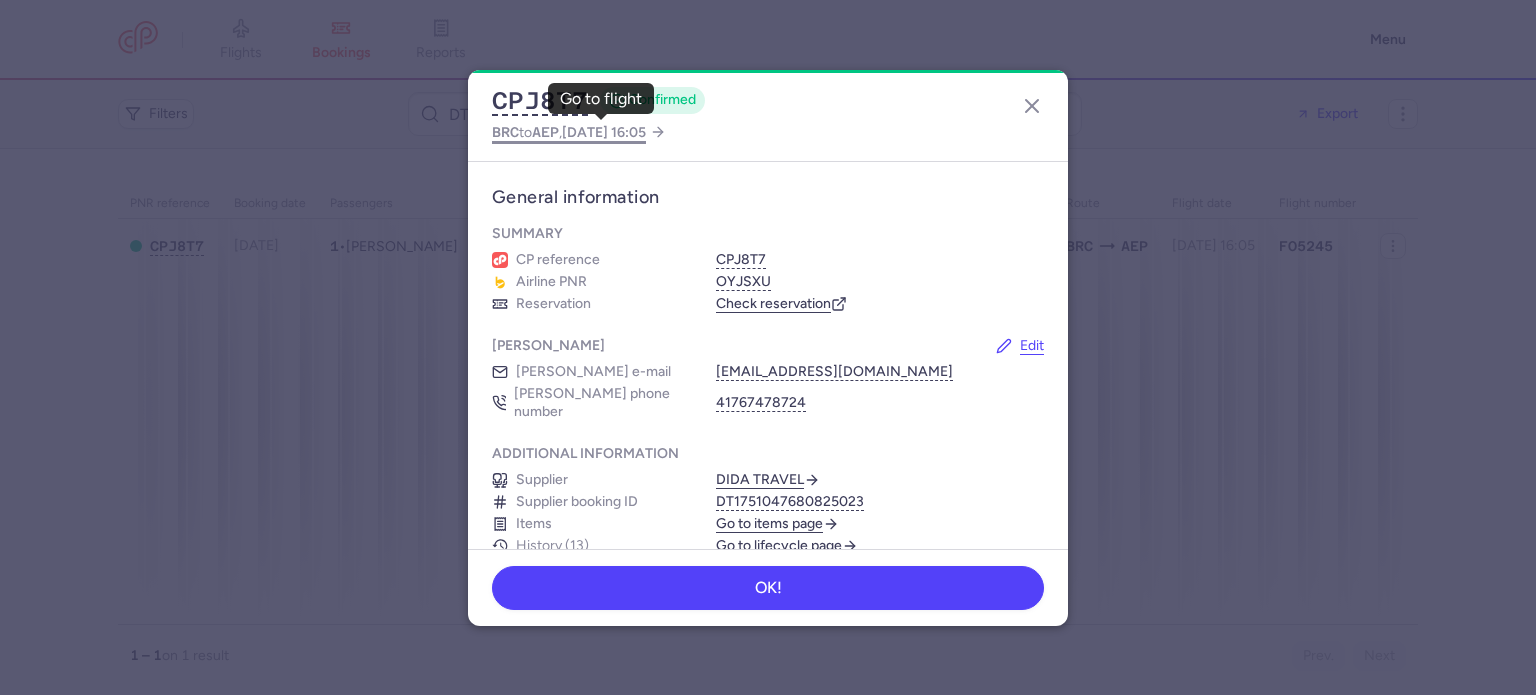 click on "BRC  to  AEP ,  [DATE] 16:05" at bounding box center (569, 132) 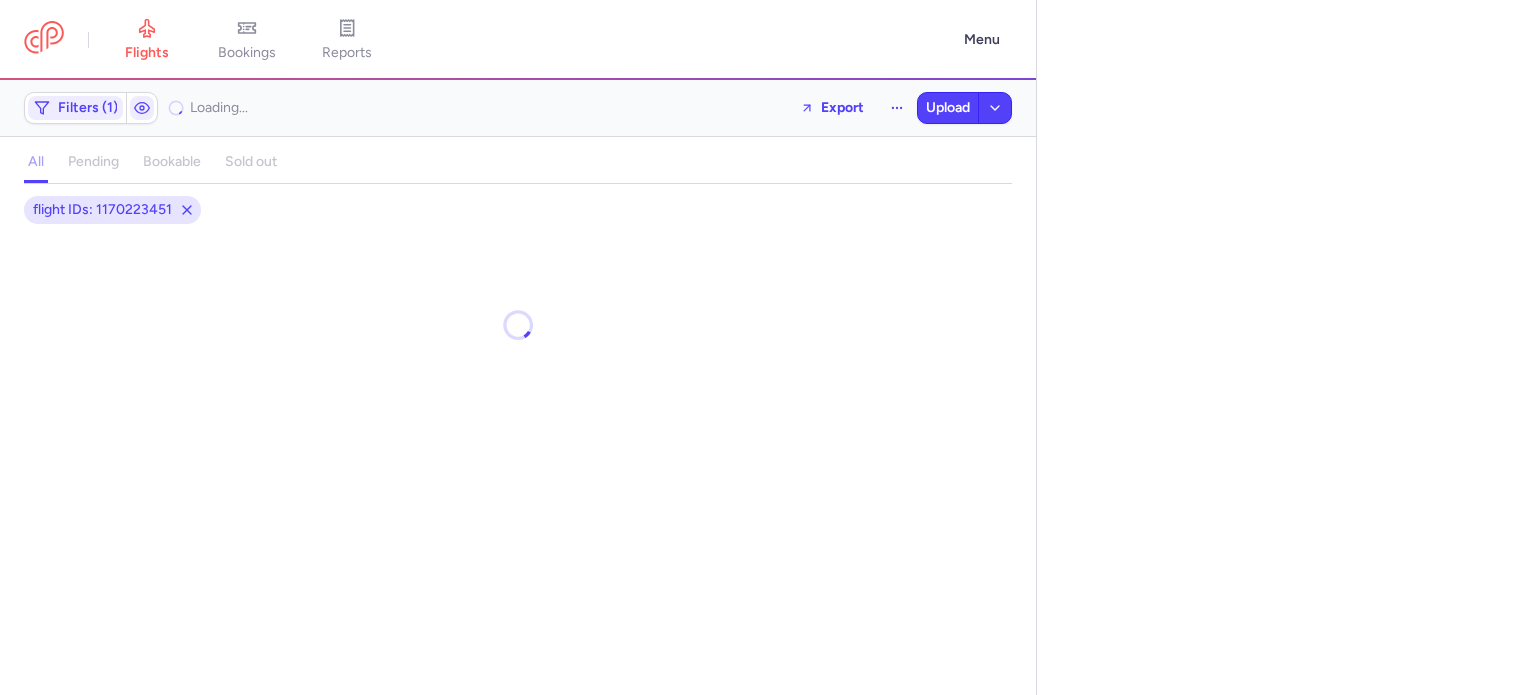 select on "days" 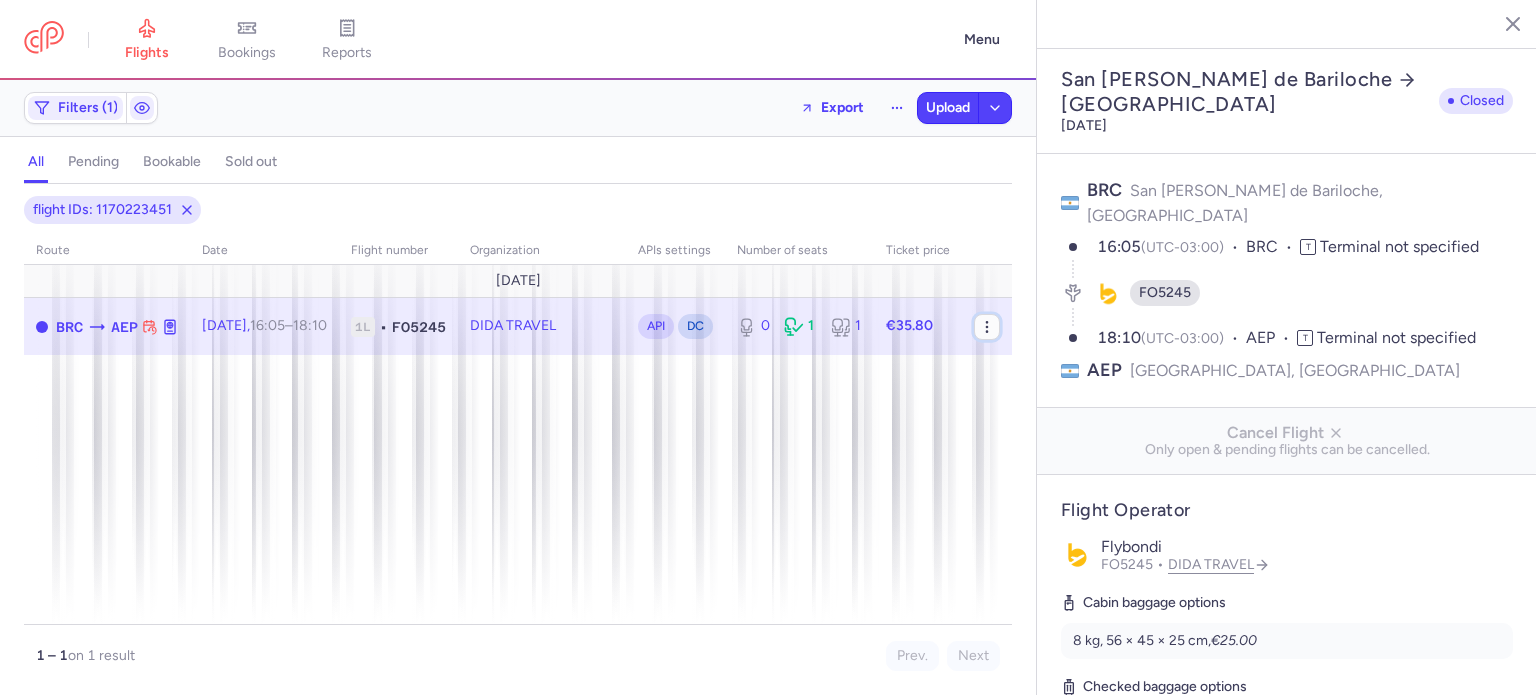 click 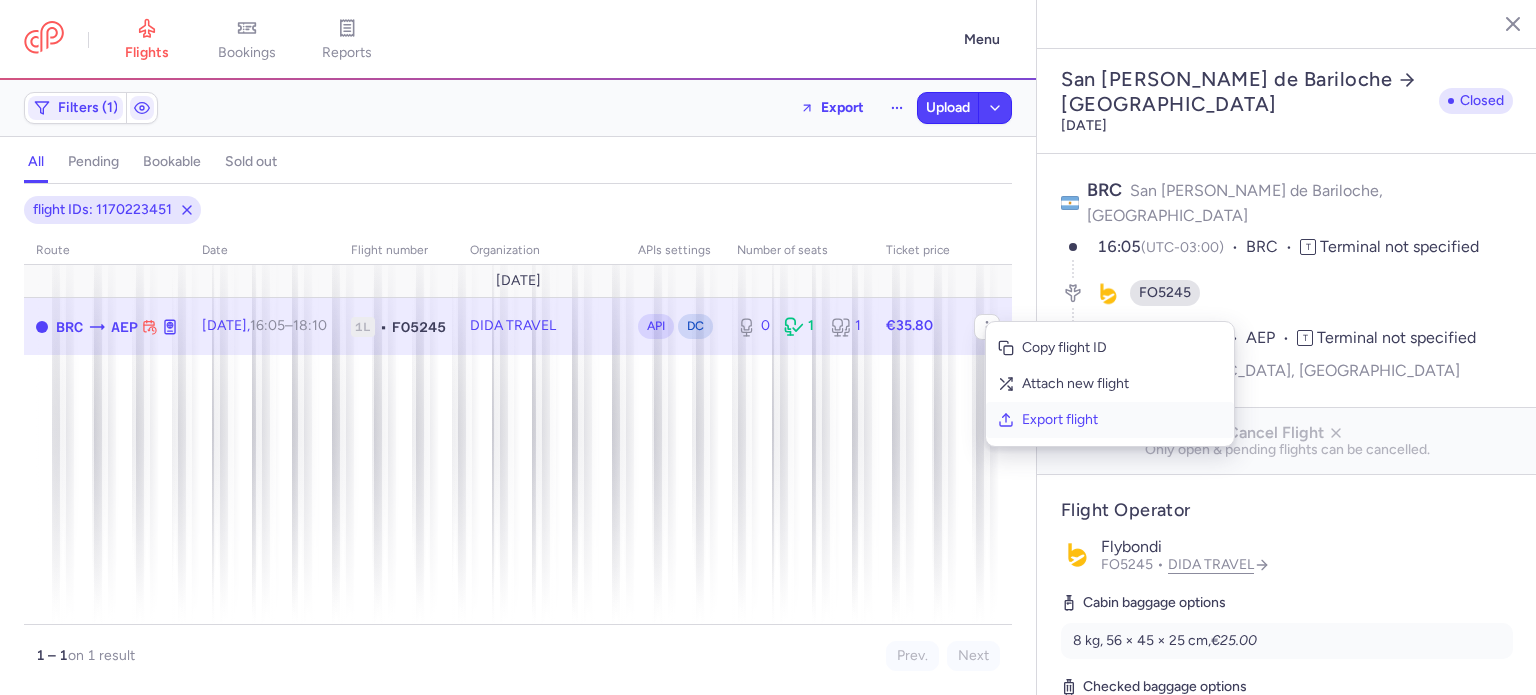 click on "Export flight" at bounding box center (1122, 420) 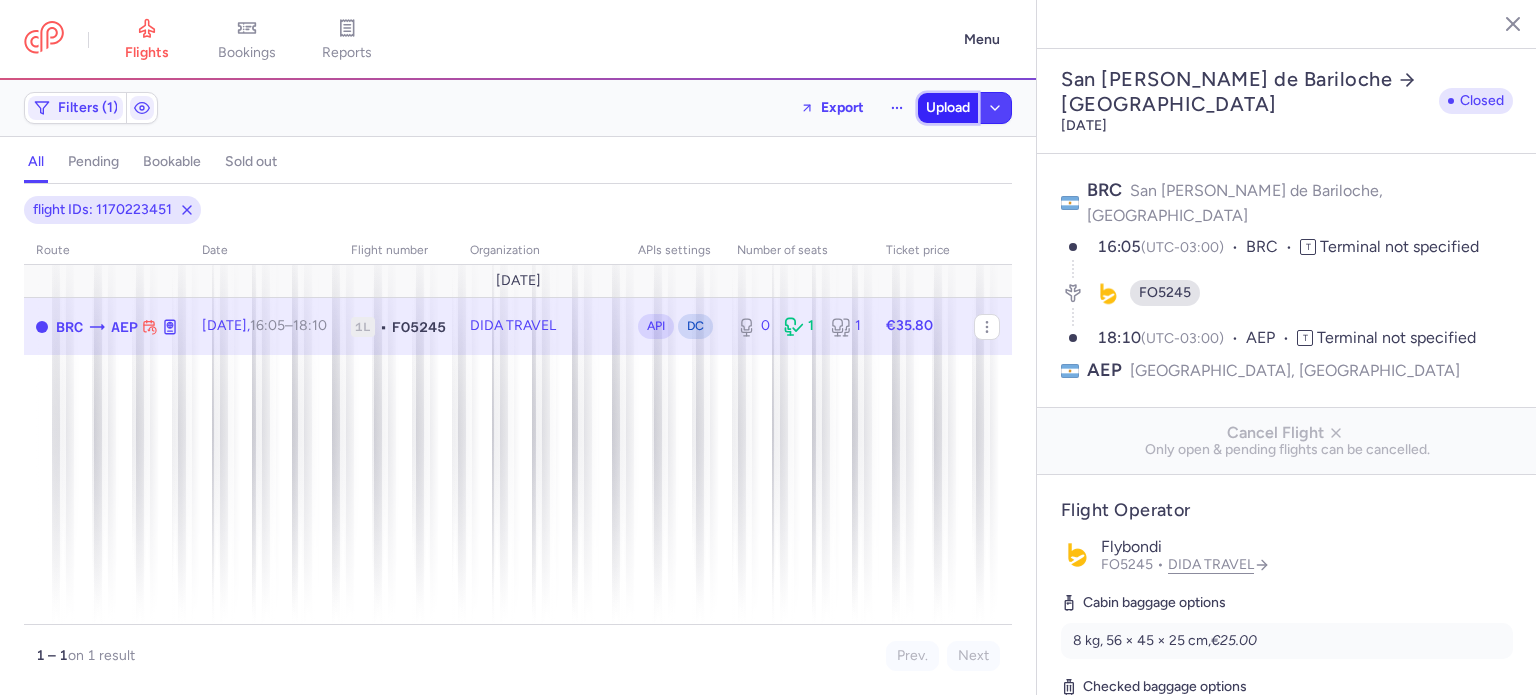 click on "Upload" at bounding box center (948, 108) 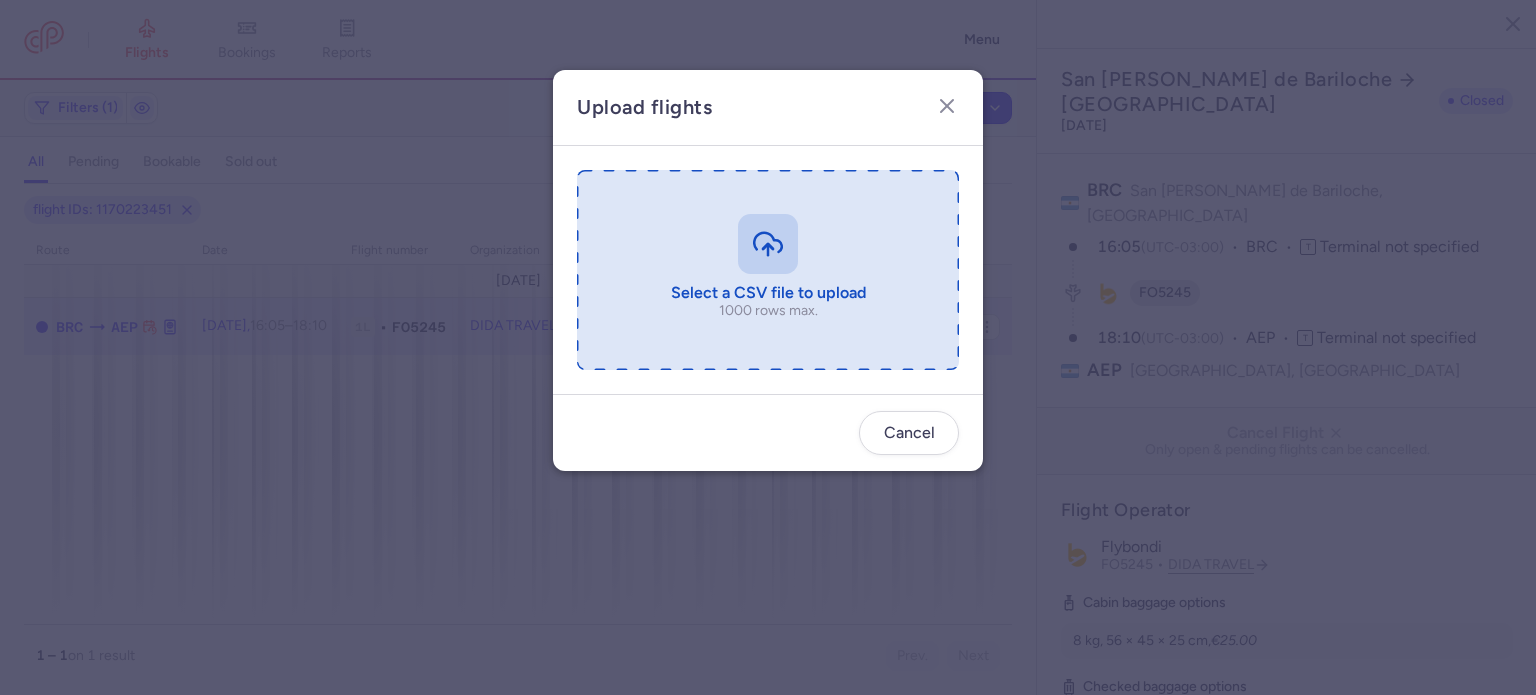 click at bounding box center [768, 270] 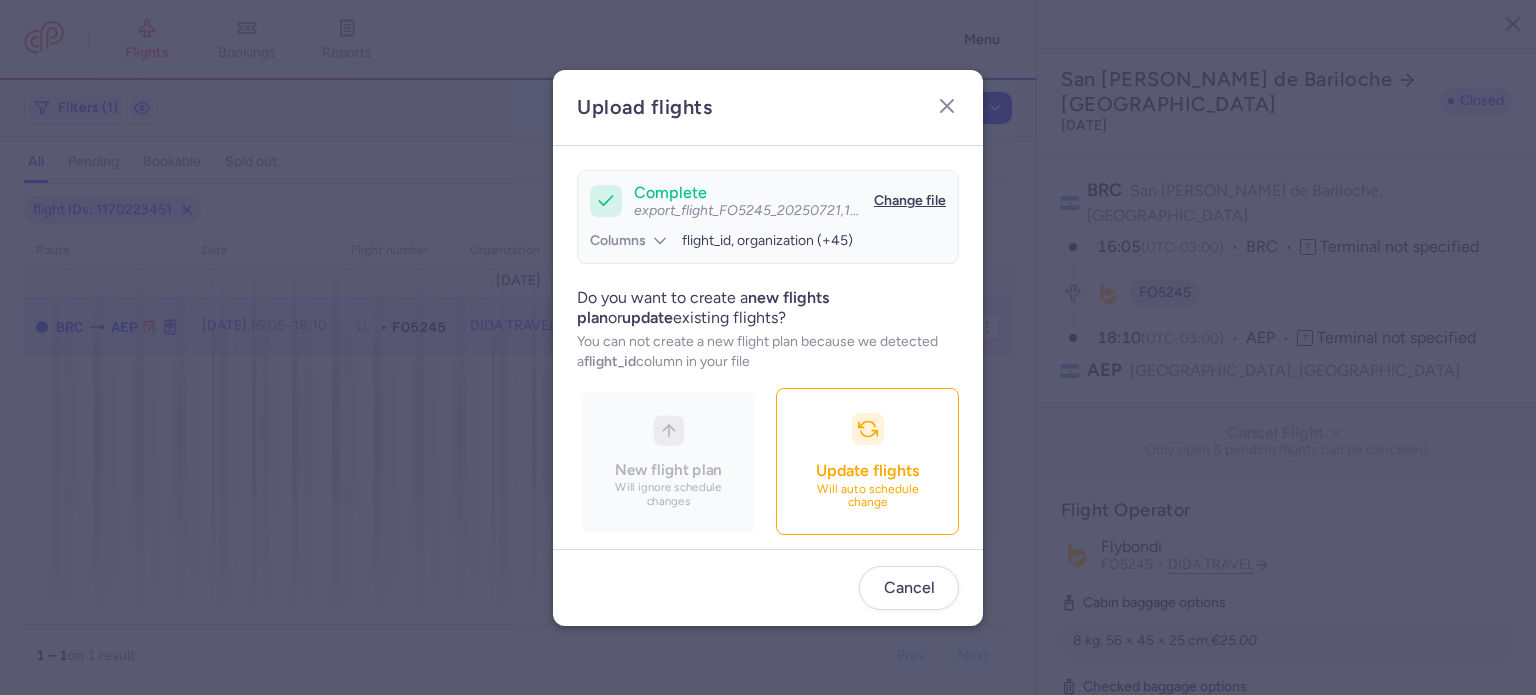 scroll, scrollTop: 172, scrollLeft: 0, axis: vertical 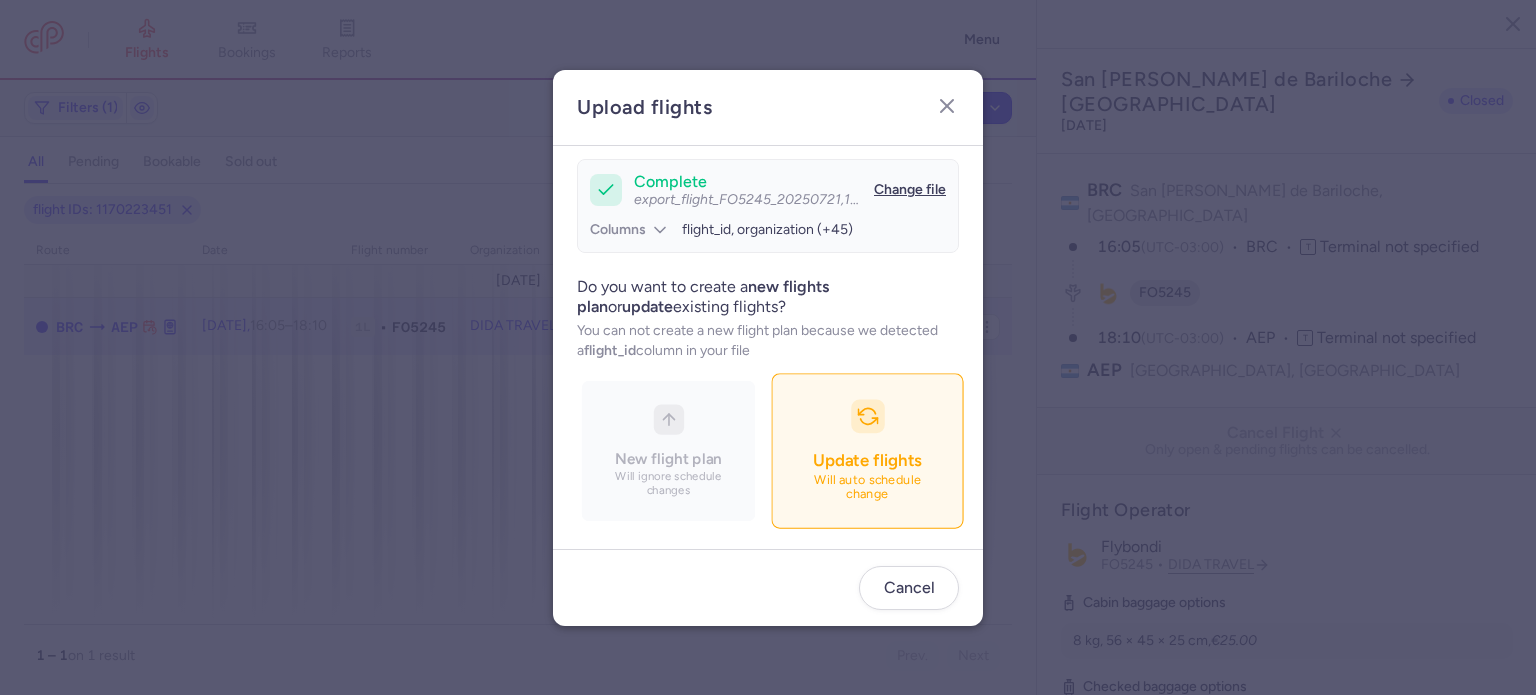 click on "Update flights Will auto schedule change" at bounding box center [867, 450] 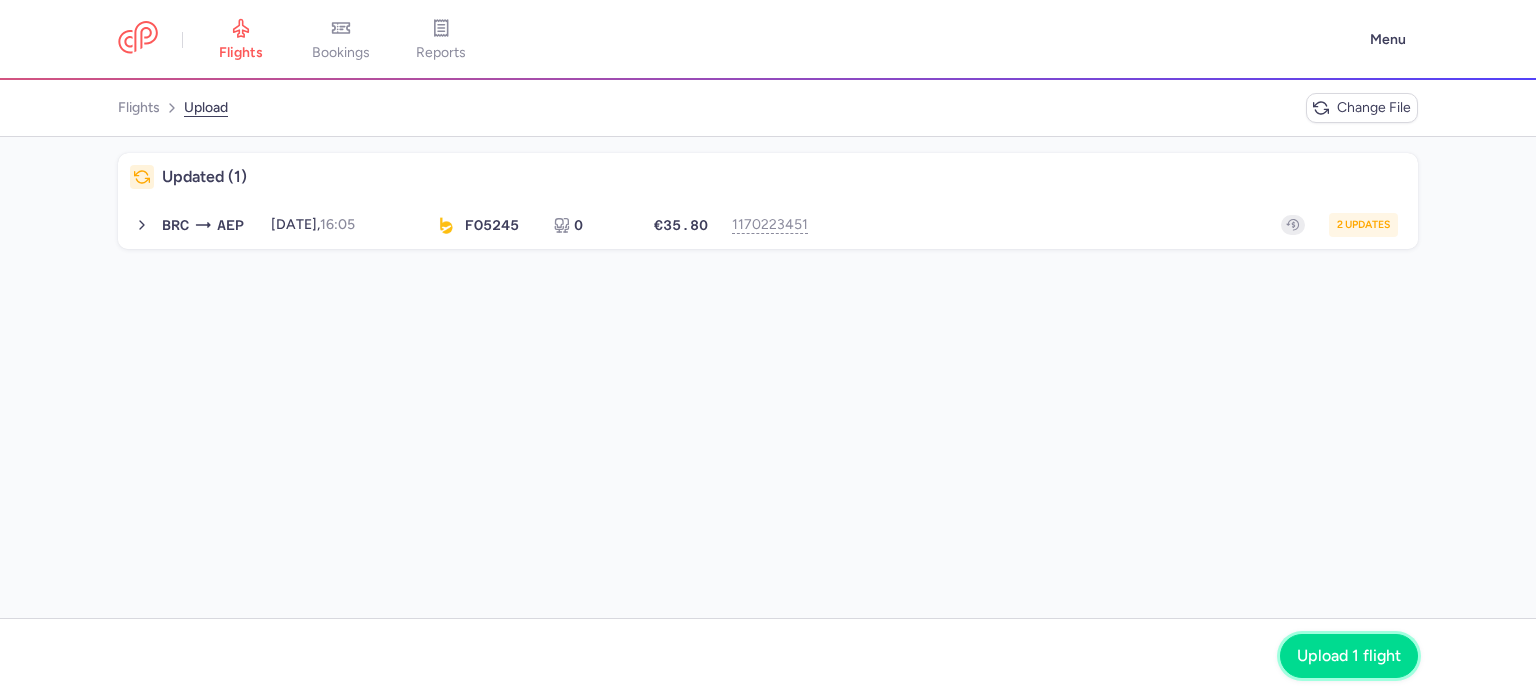click on "Upload 1 flight" at bounding box center (1349, 656) 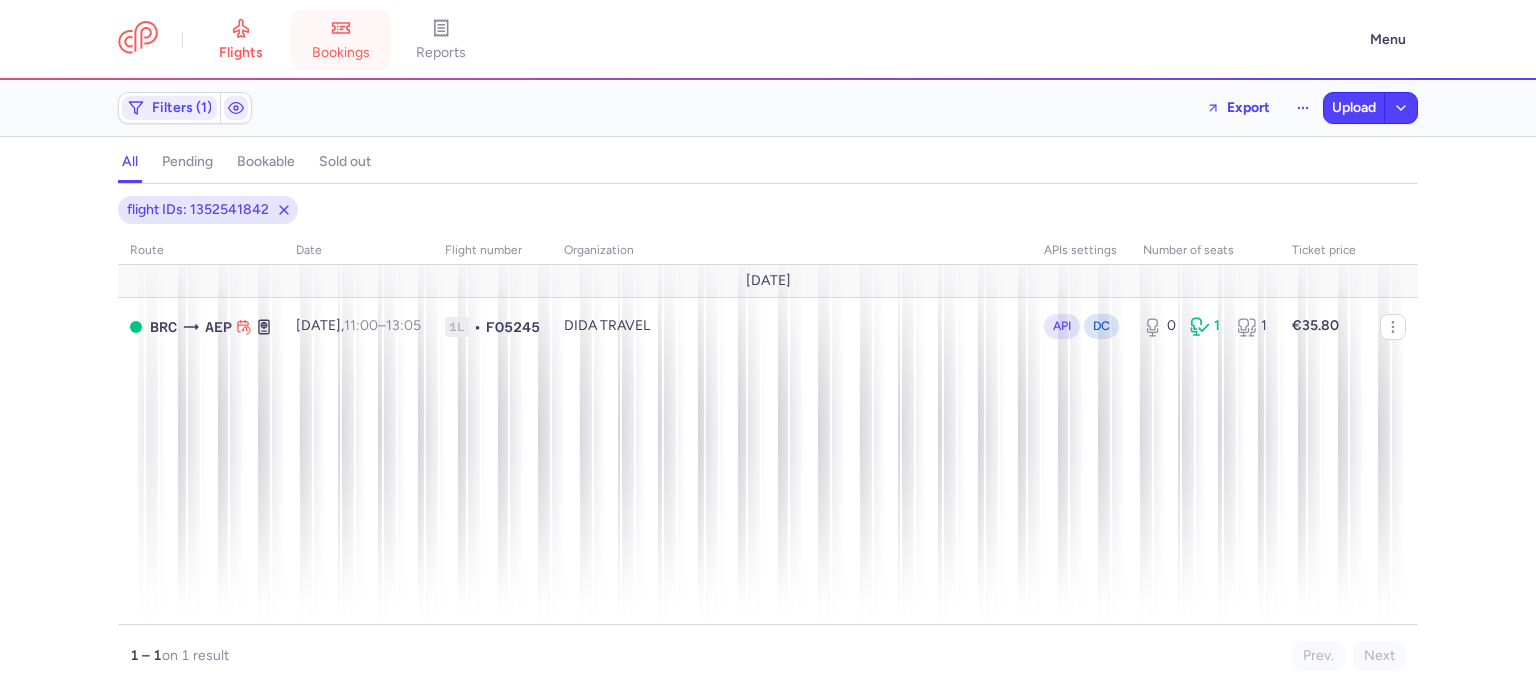 click on "bookings" at bounding box center [341, 40] 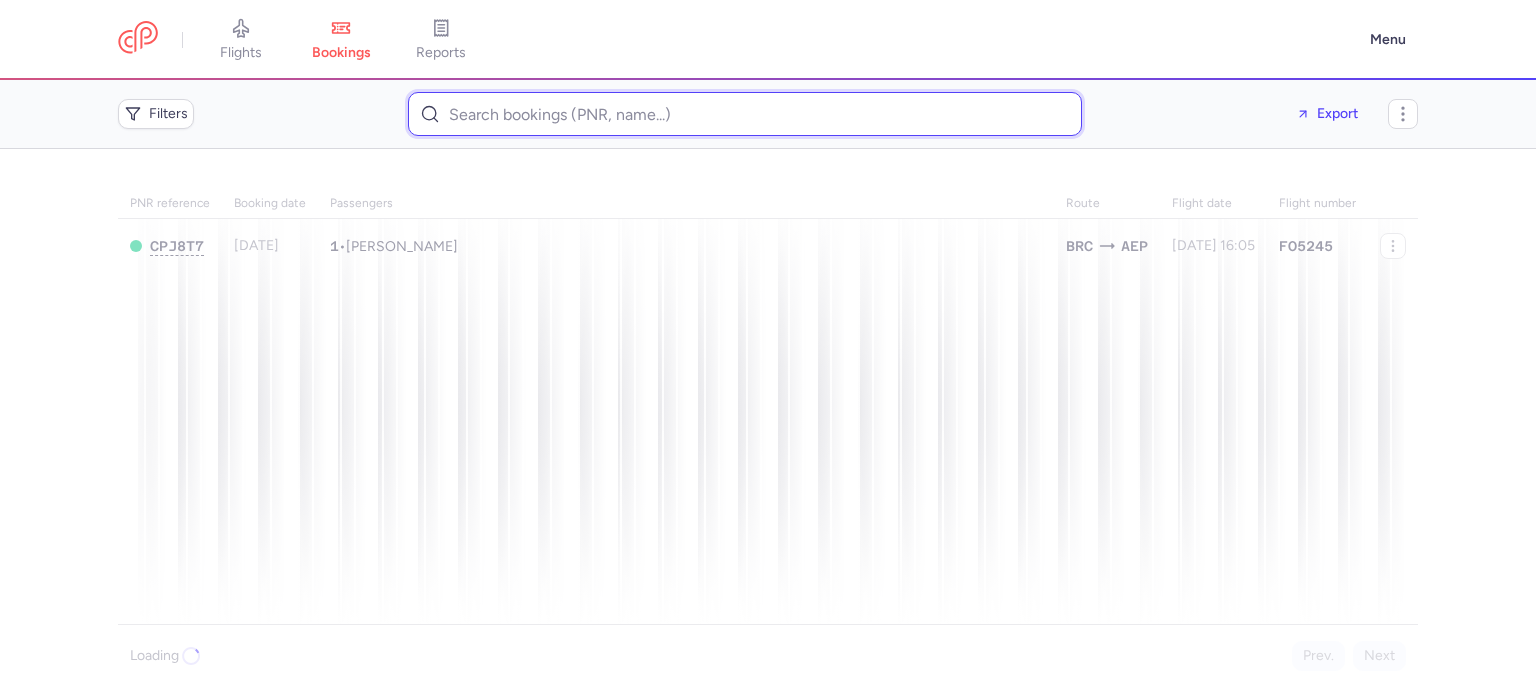 click at bounding box center (745, 114) 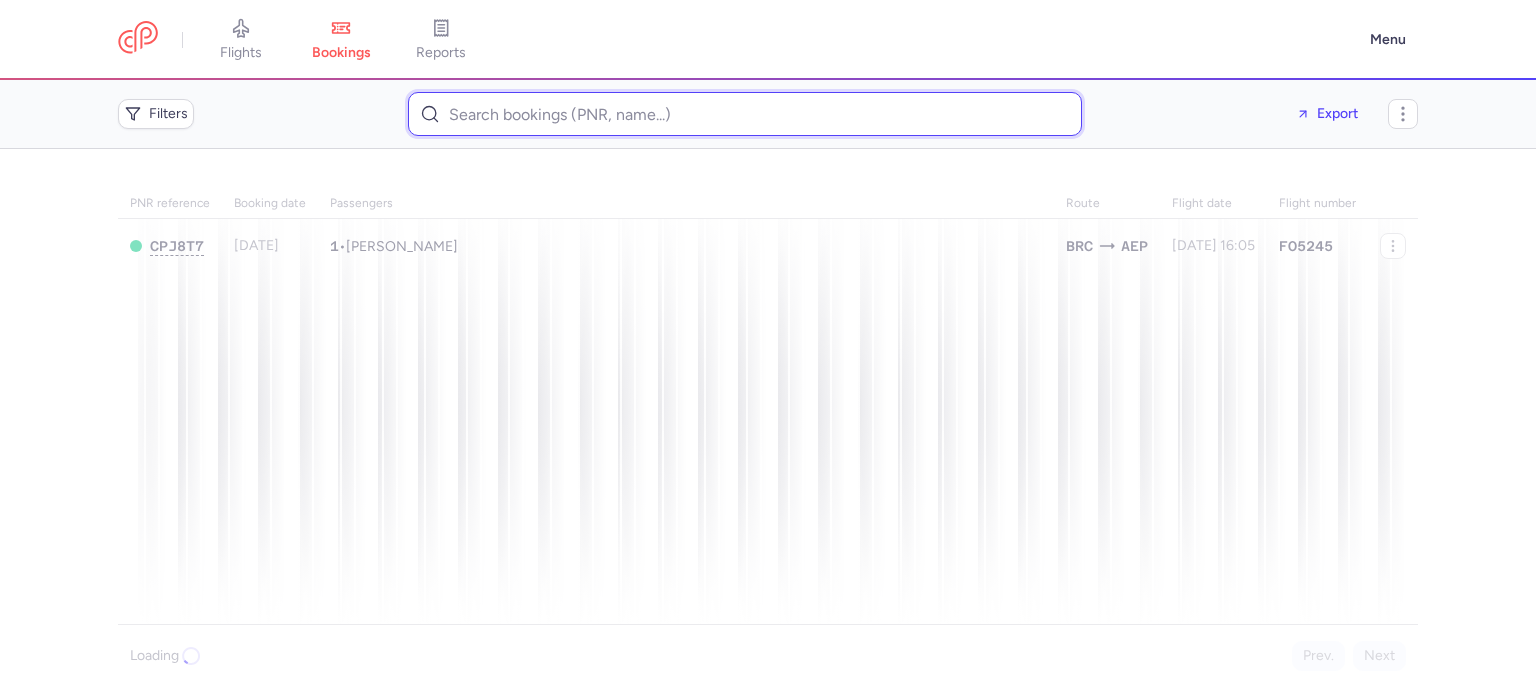 paste on "[EMAIL_ADDRESS][DOMAIN_NAME]" 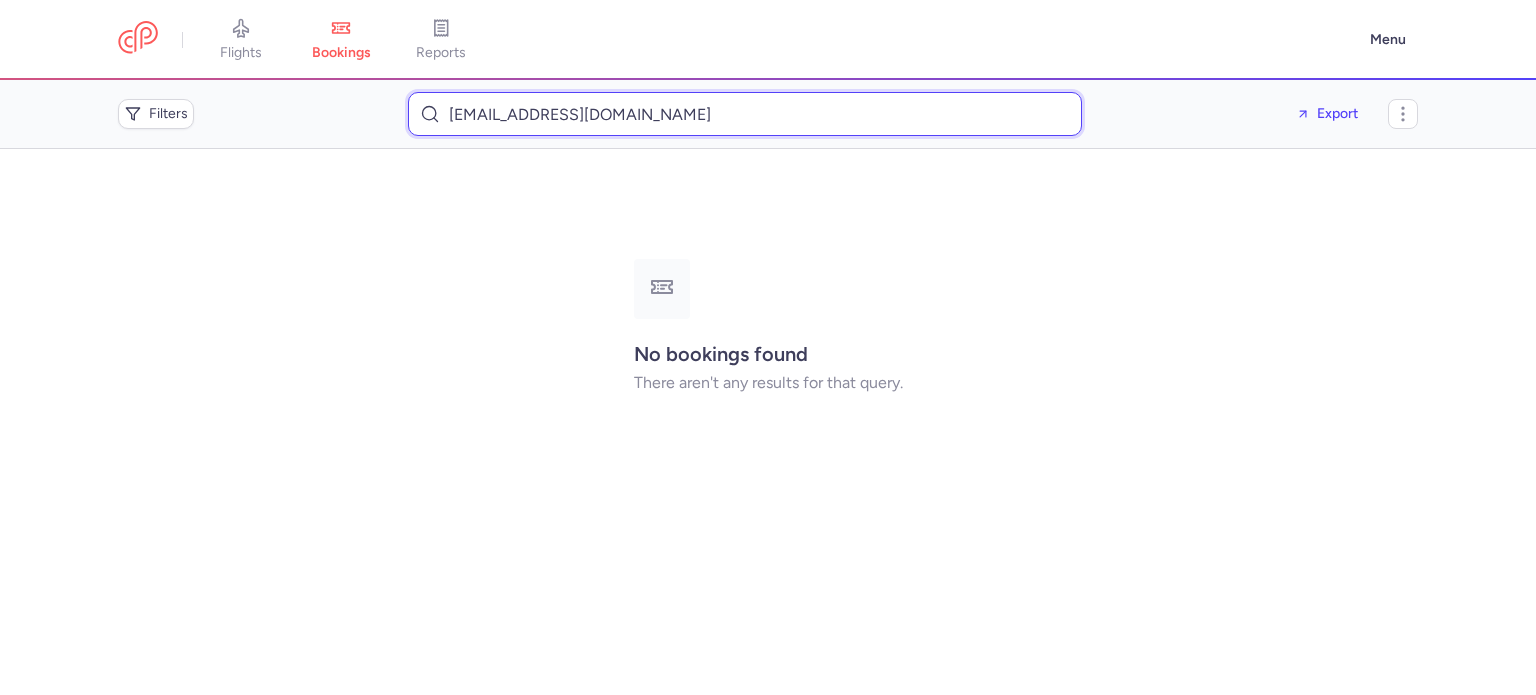 type on "[EMAIL_ADDRESS][DOMAIN_NAME]" 